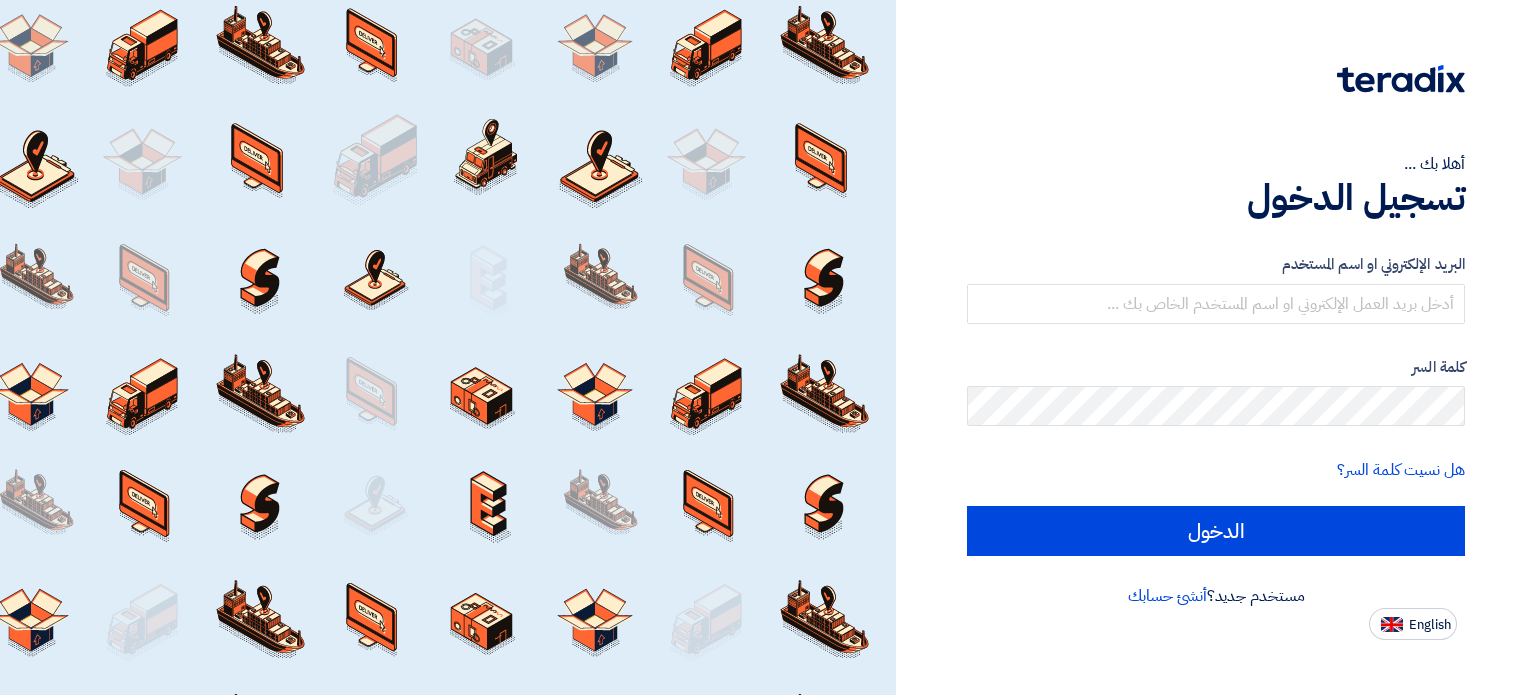 scroll, scrollTop: 0, scrollLeft: 0, axis: both 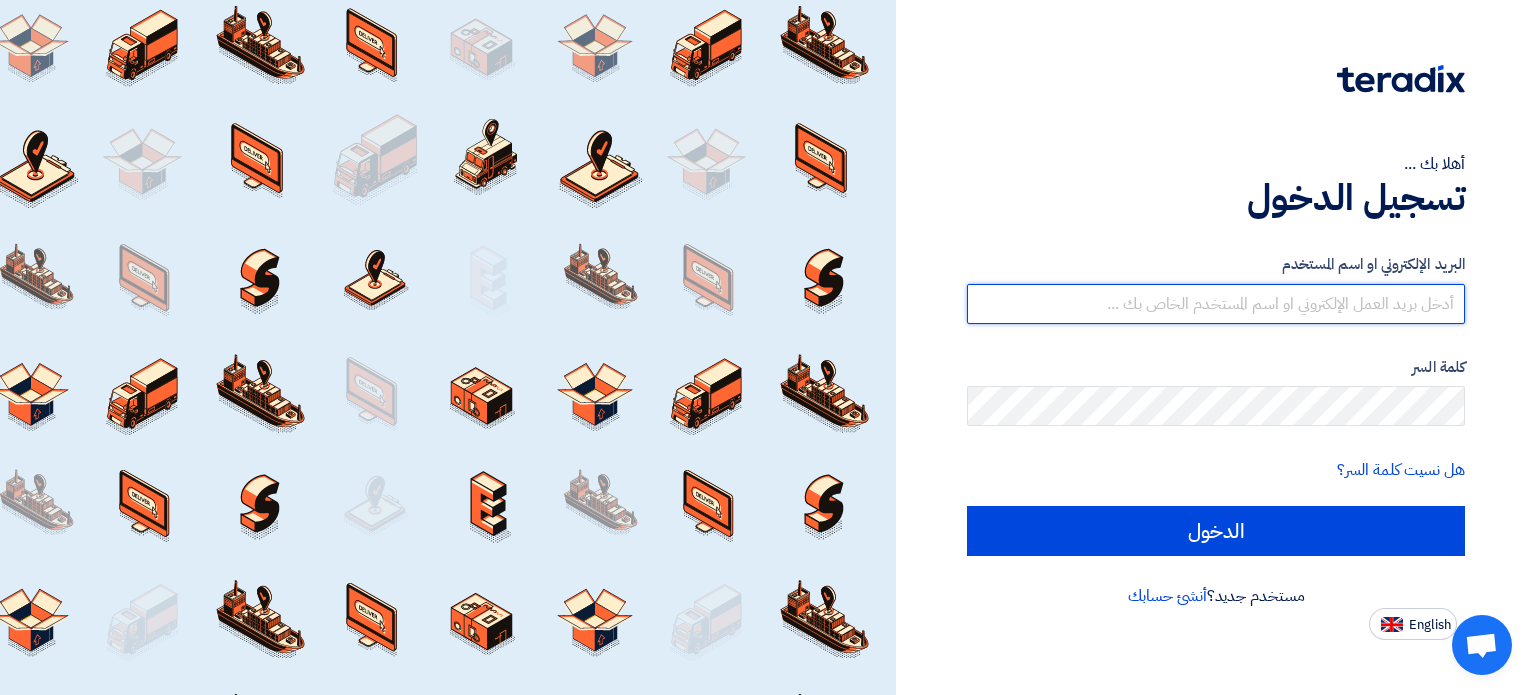 click at bounding box center (1216, 304) 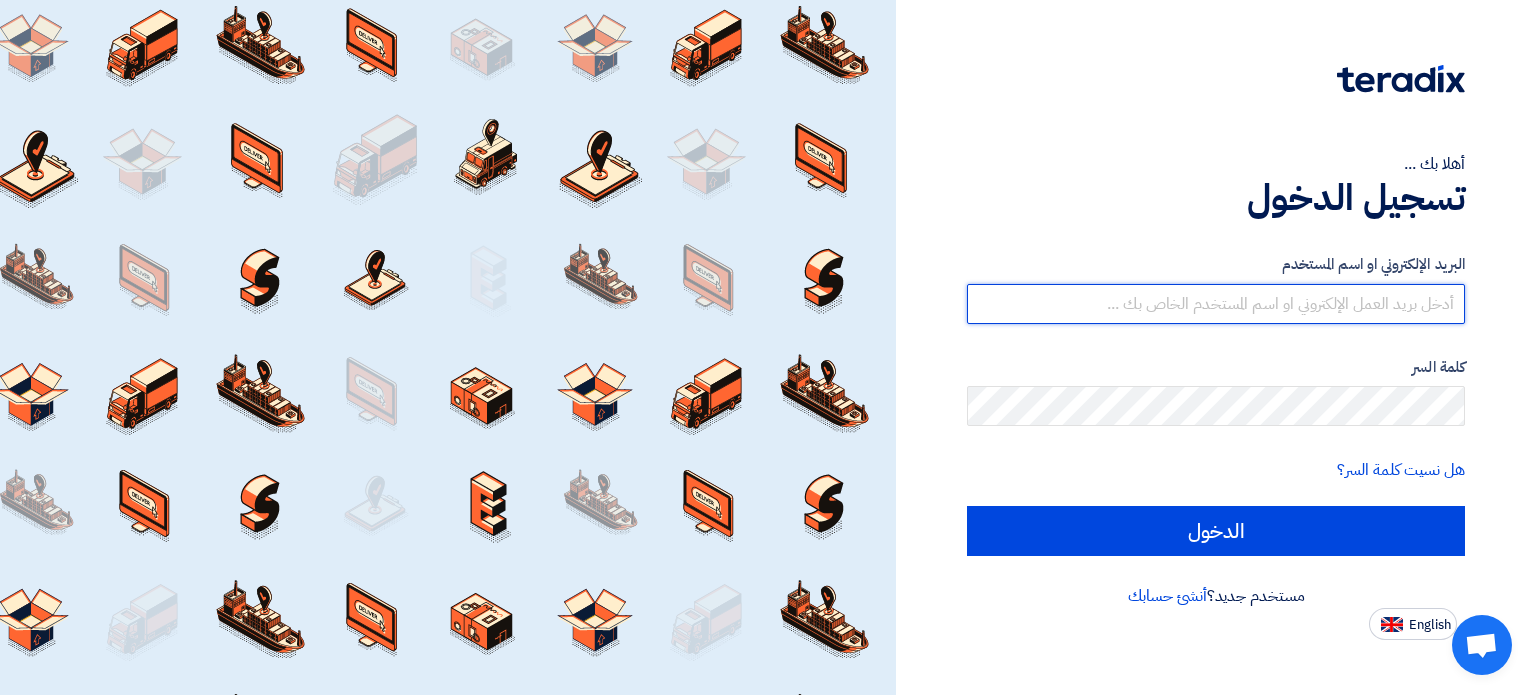 type on "[EMAIL_ADDRESS][DOMAIN_NAME][GEOGRAPHIC_DATA]" 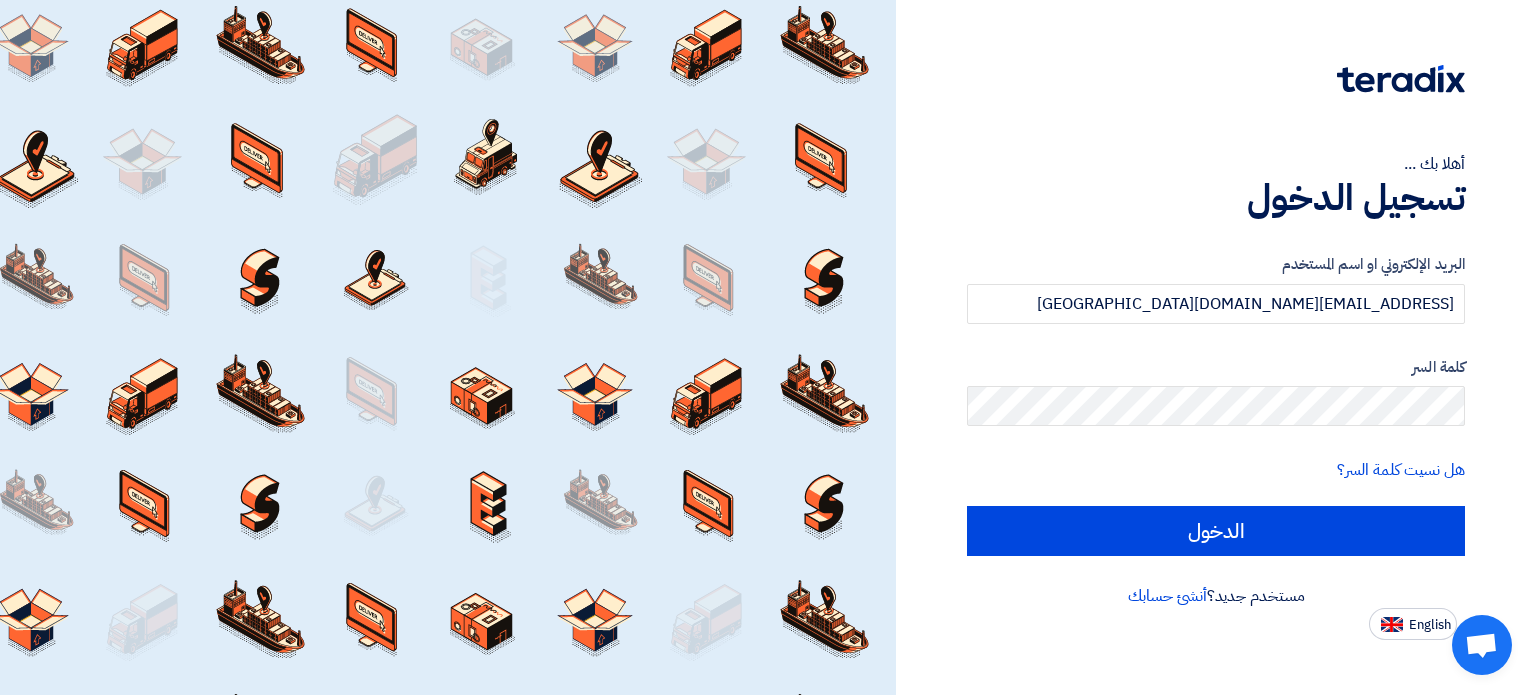 click on "البريد الإلكتروني او اسم المستخدم
hazet-sales@serco-egypt.com
كلمة السر
هل نسيت كلمة السر؟
الدخول" 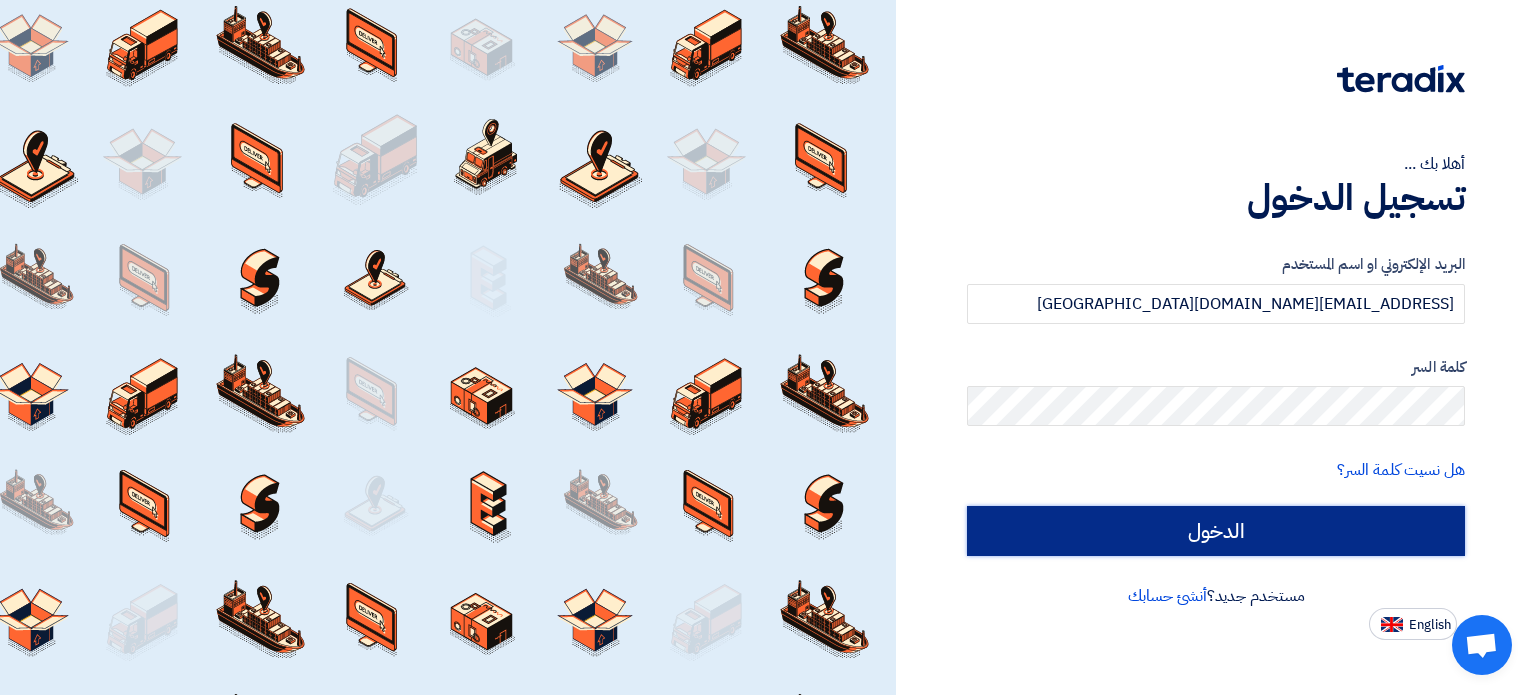 click on "الدخول" 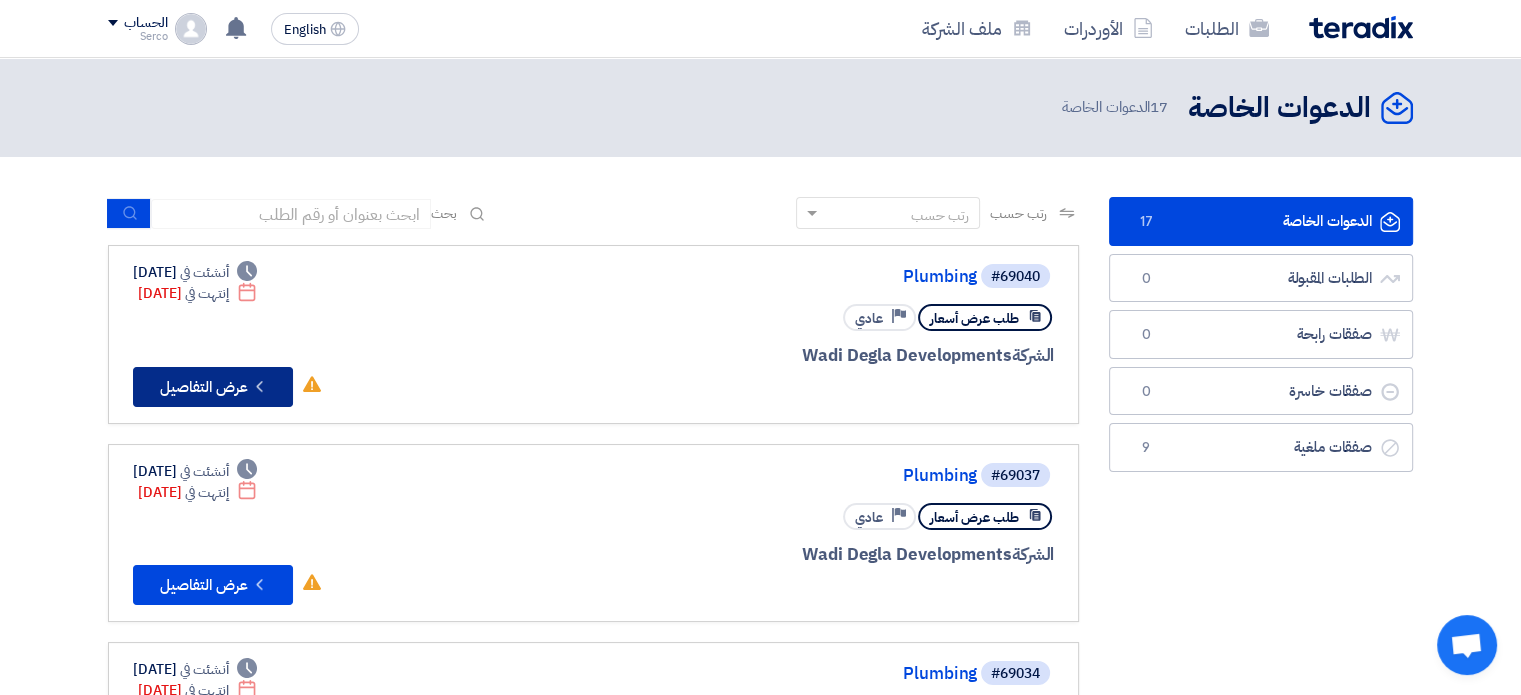click on "Check details
عرض التفاصيل" 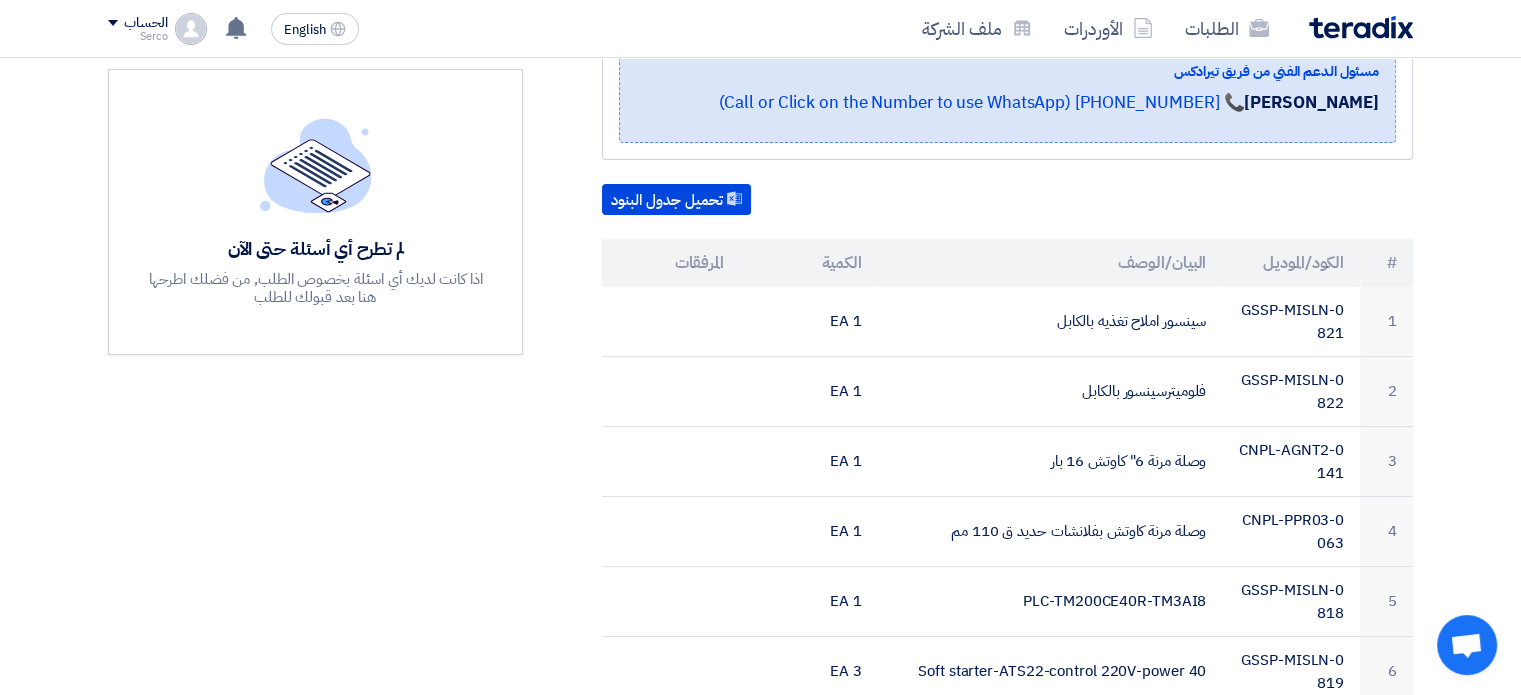 scroll, scrollTop: 0, scrollLeft: 0, axis: both 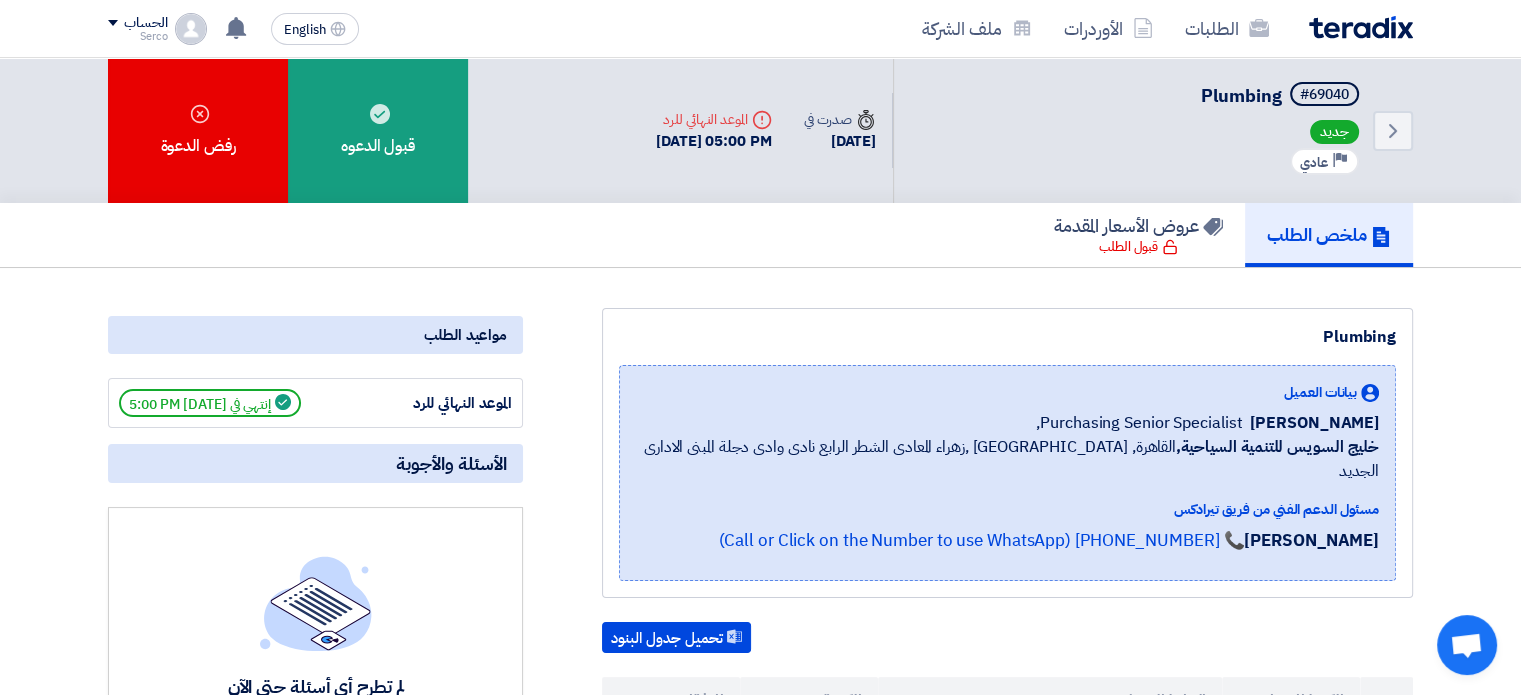 click 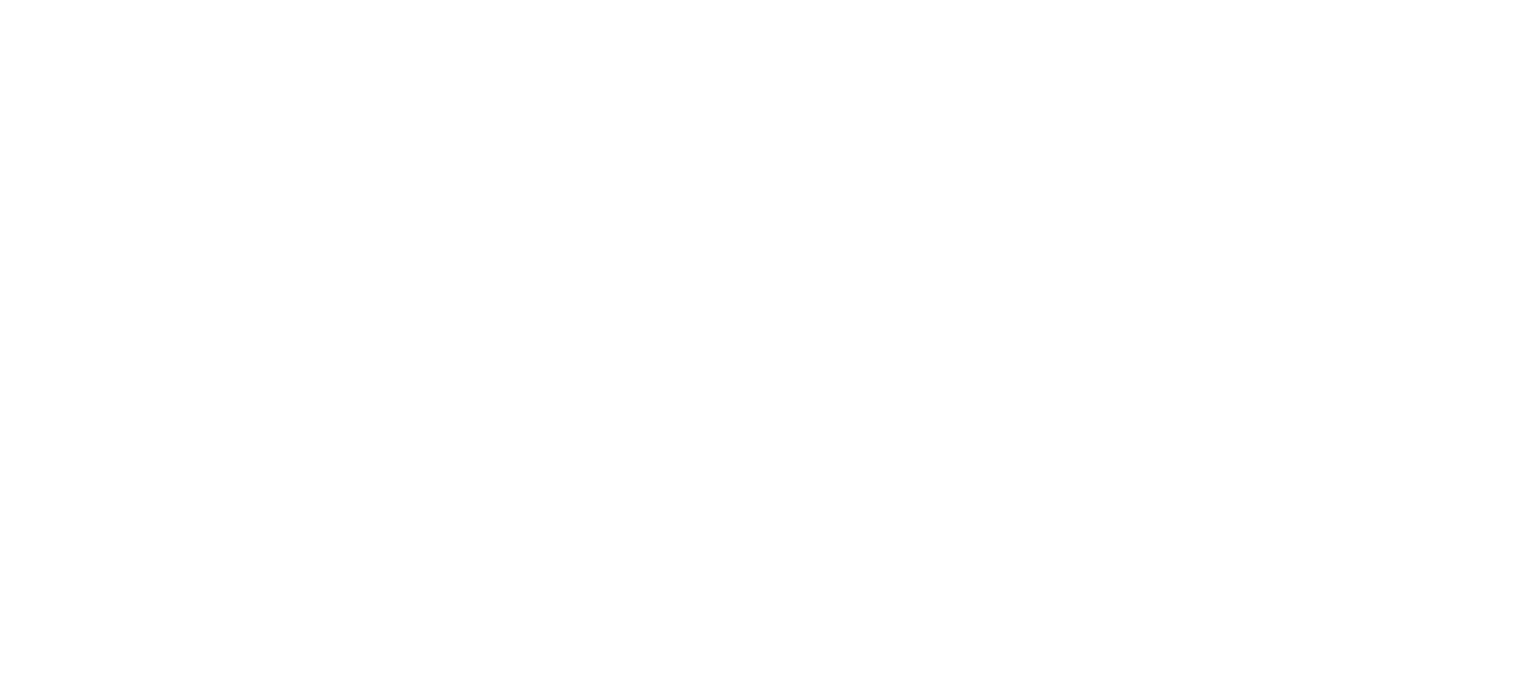 scroll, scrollTop: 0, scrollLeft: 0, axis: both 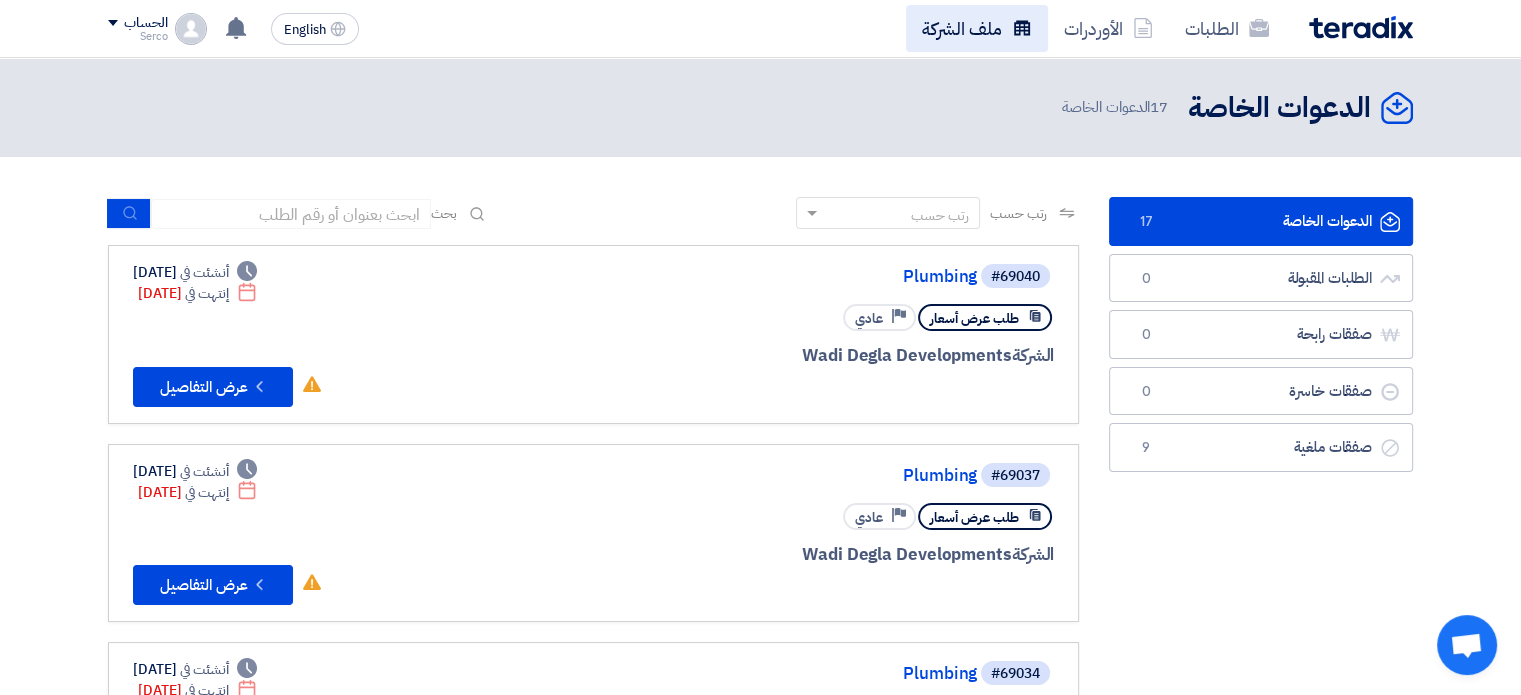 click on "ملف الشركة" 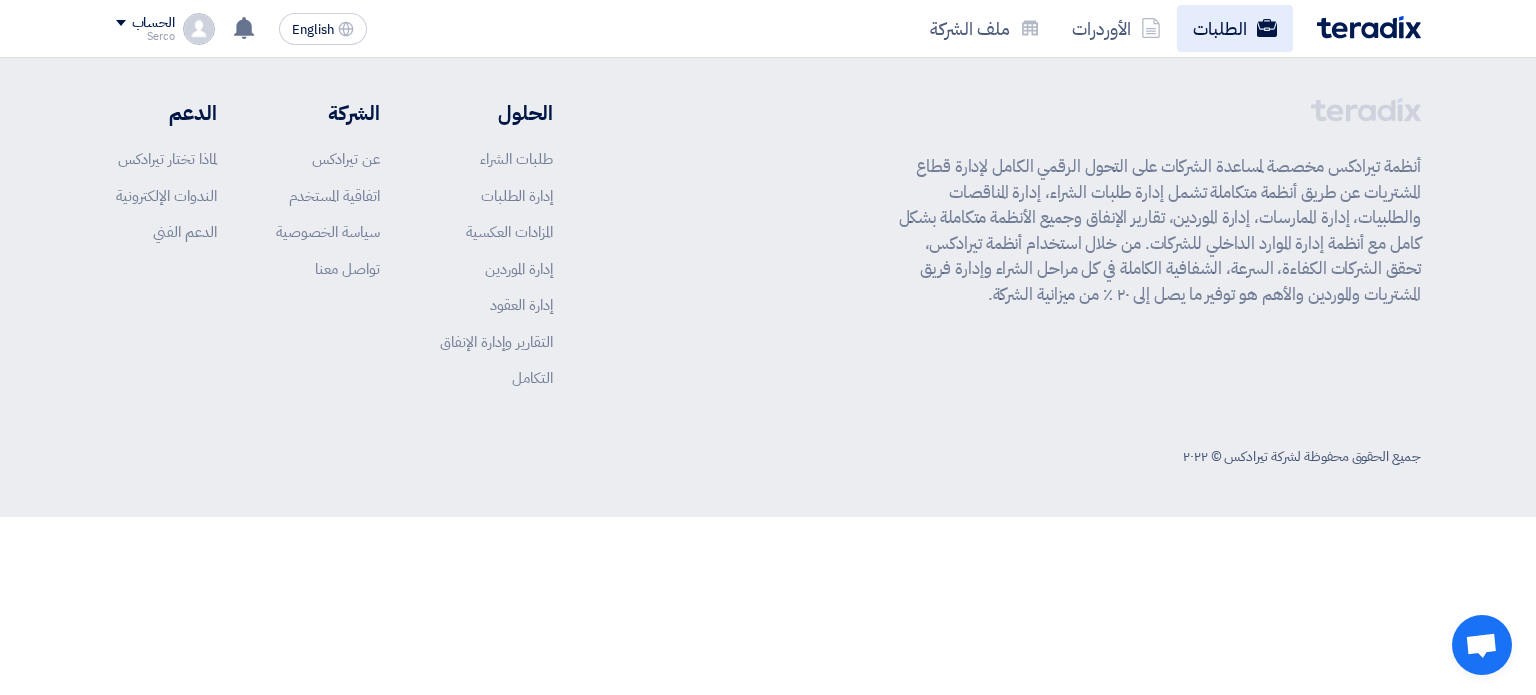 click on "الطلبات" 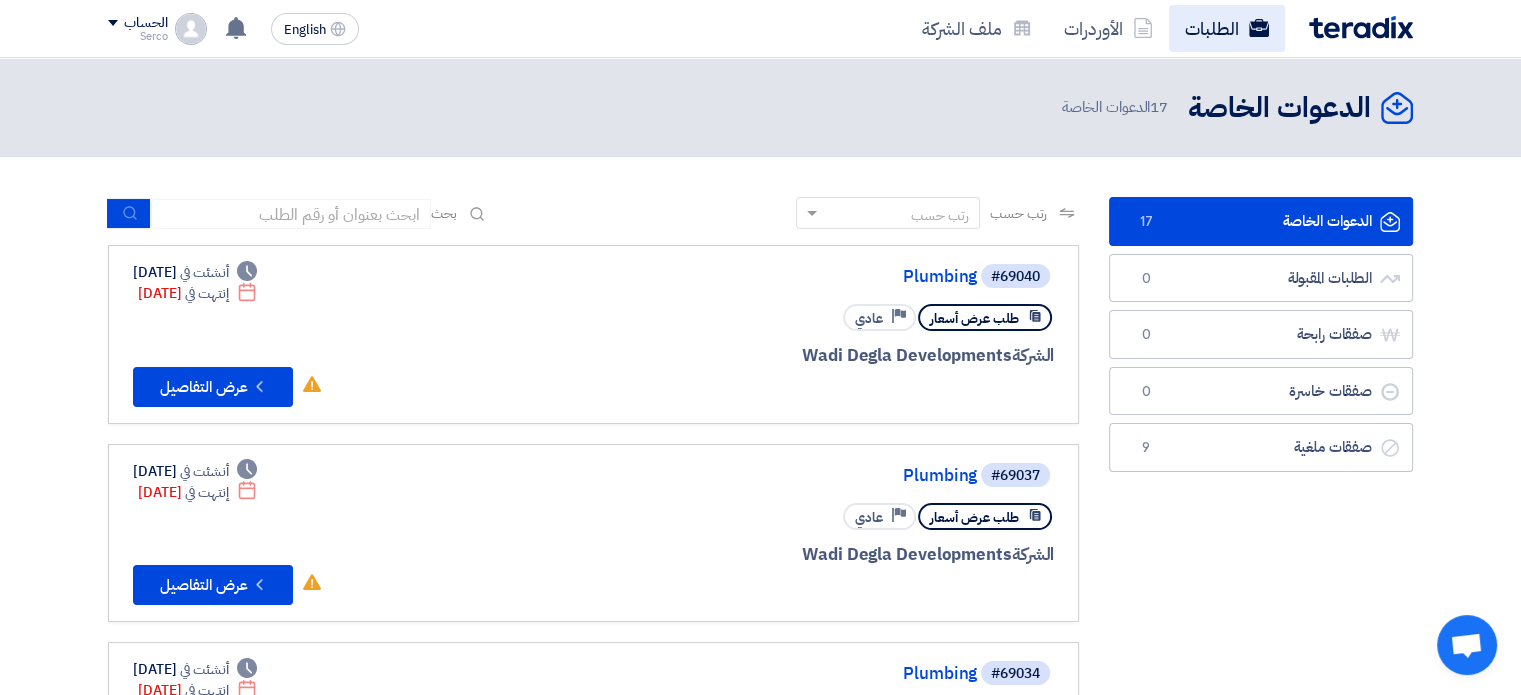 click on "الطلبات" 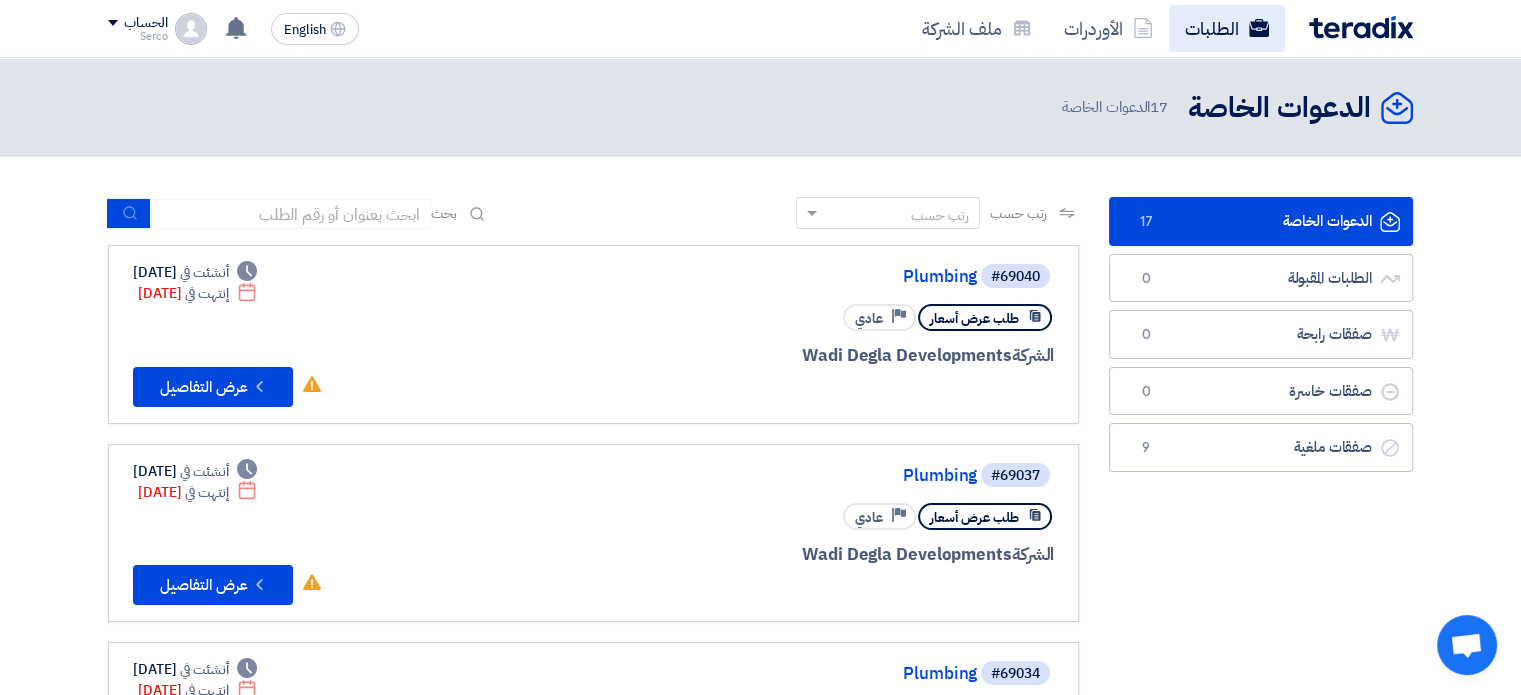 click on "الطلبات" 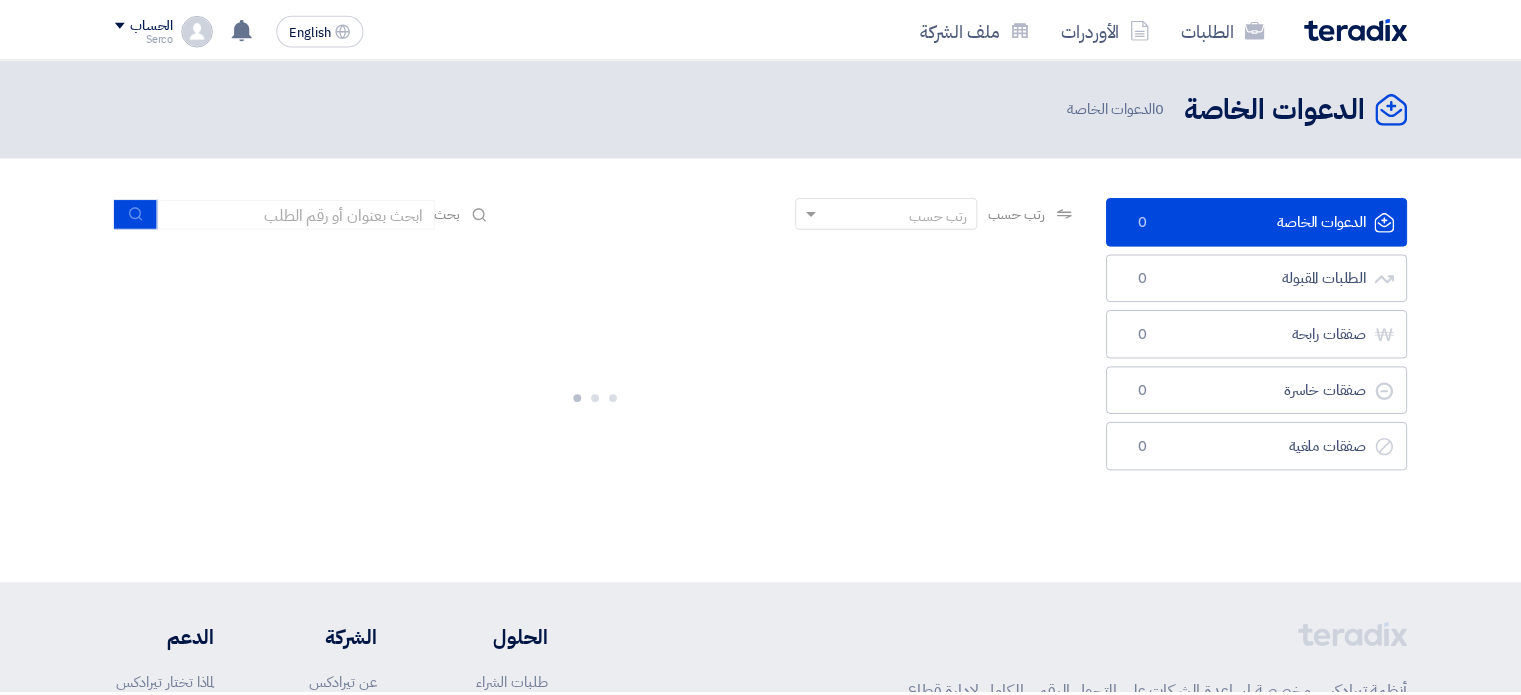 scroll, scrollTop: 0, scrollLeft: 0, axis: both 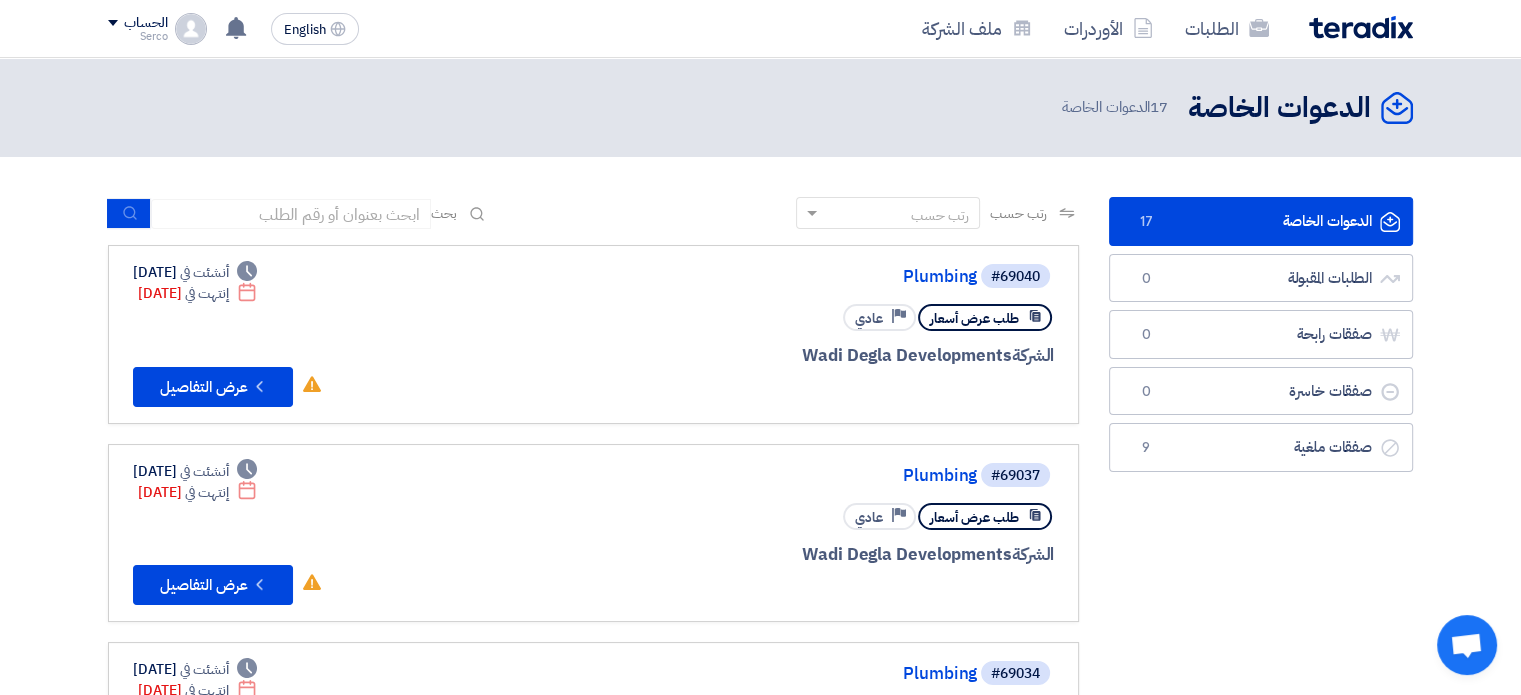 click 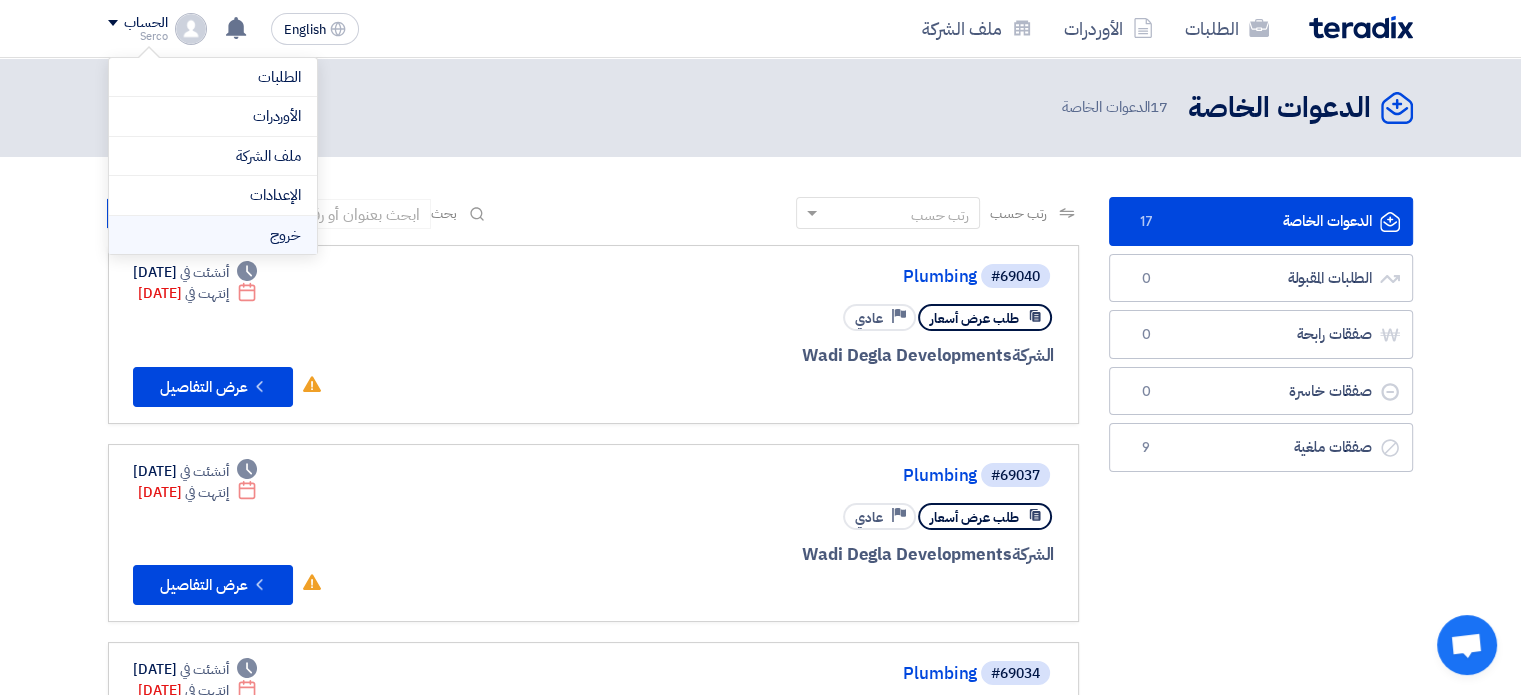 click on "خروج" 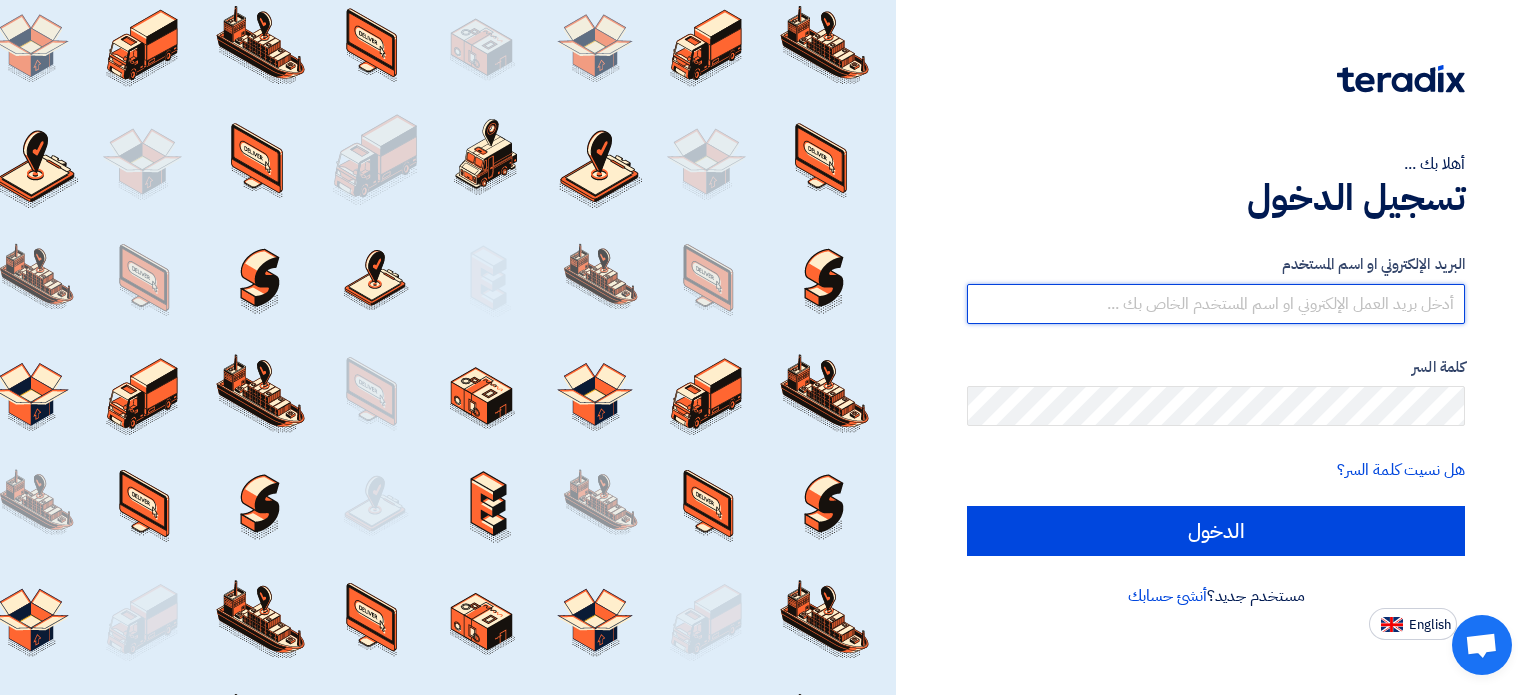 click at bounding box center [1216, 304] 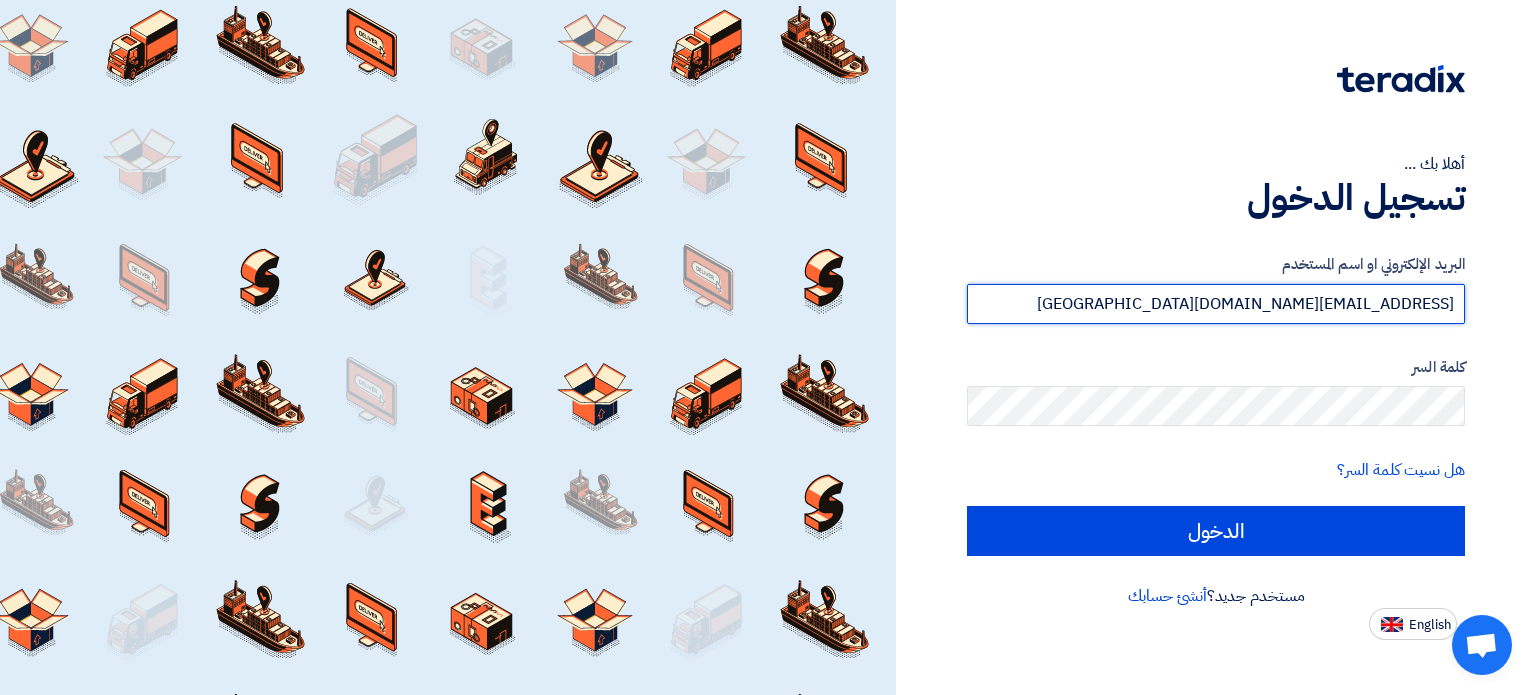 click on "hazet-sales@serco-egypt.com" at bounding box center [1216, 304] 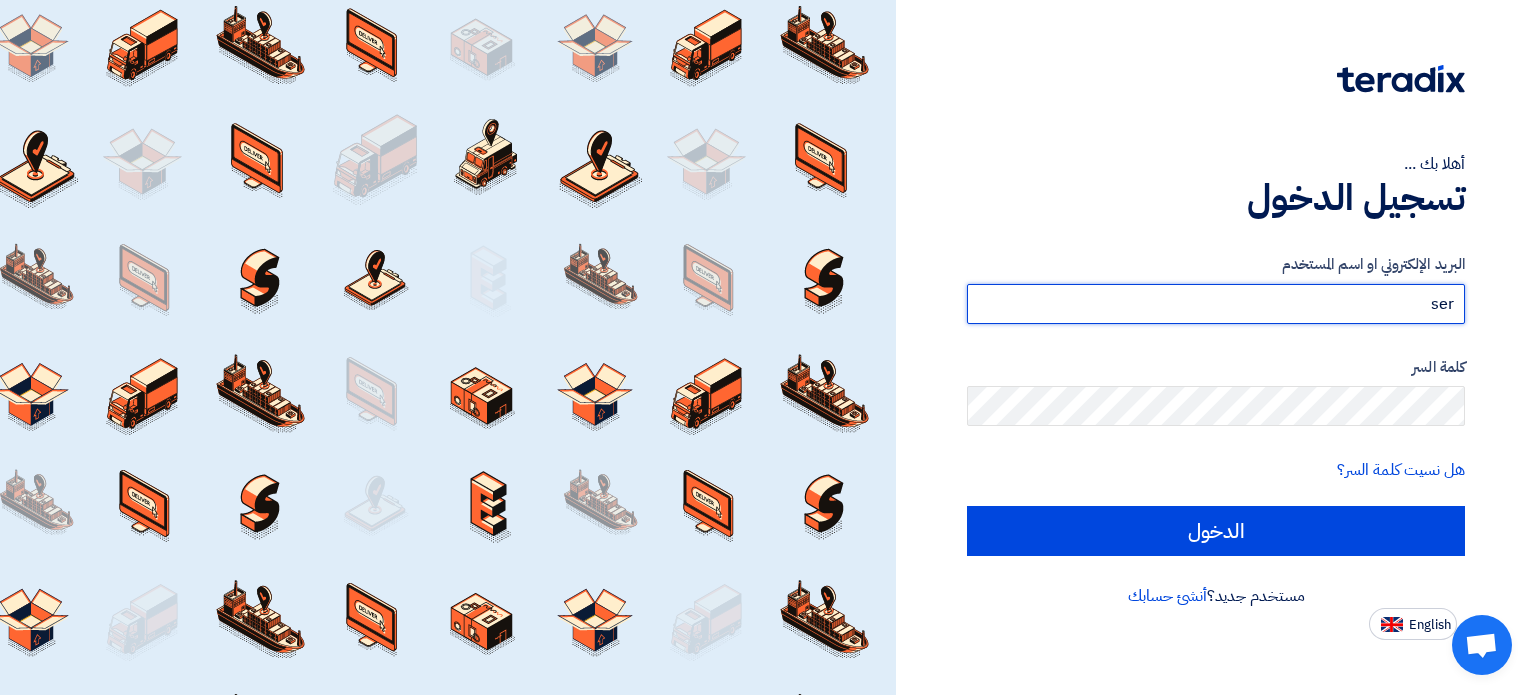 type on "serco-sales@serco-egypt.com" 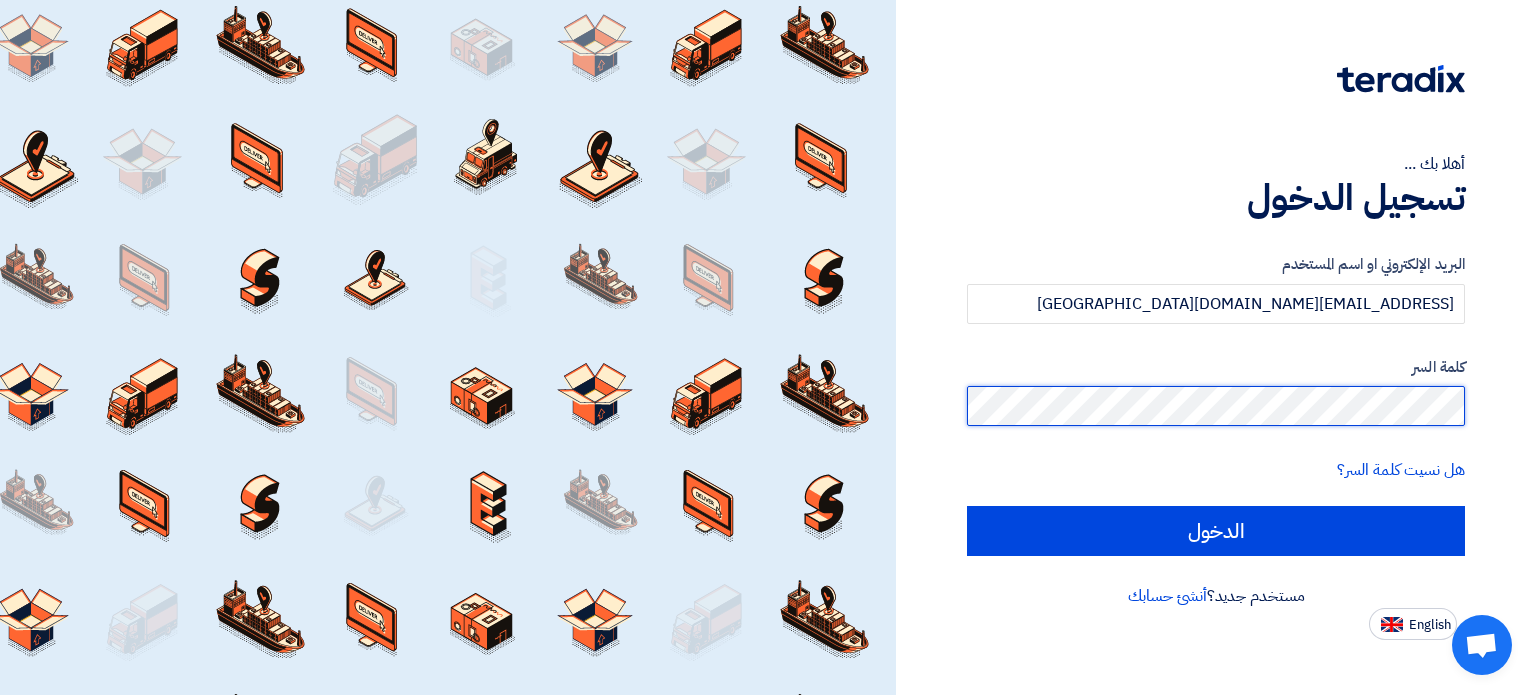 click on "الدخول" 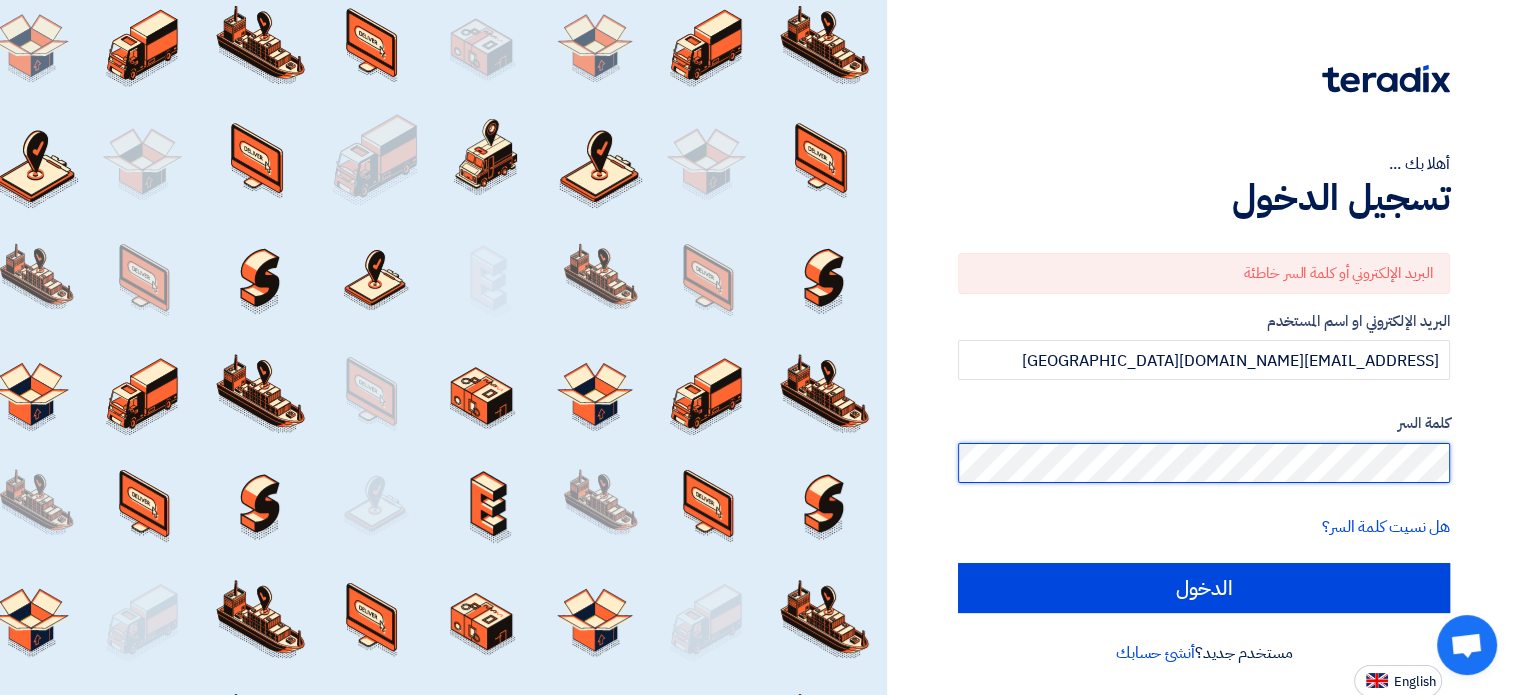 click on "الدخول" 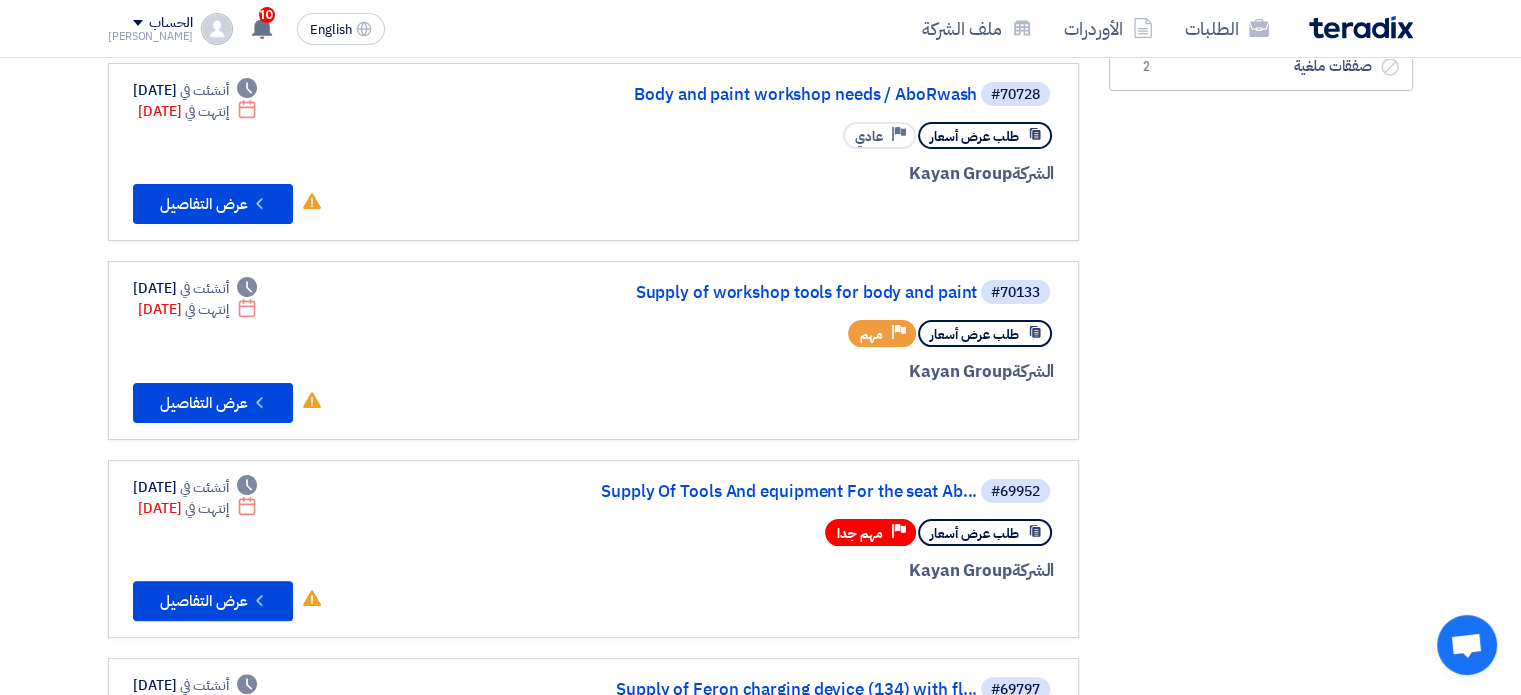 scroll, scrollTop: 0, scrollLeft: 0, axis: both 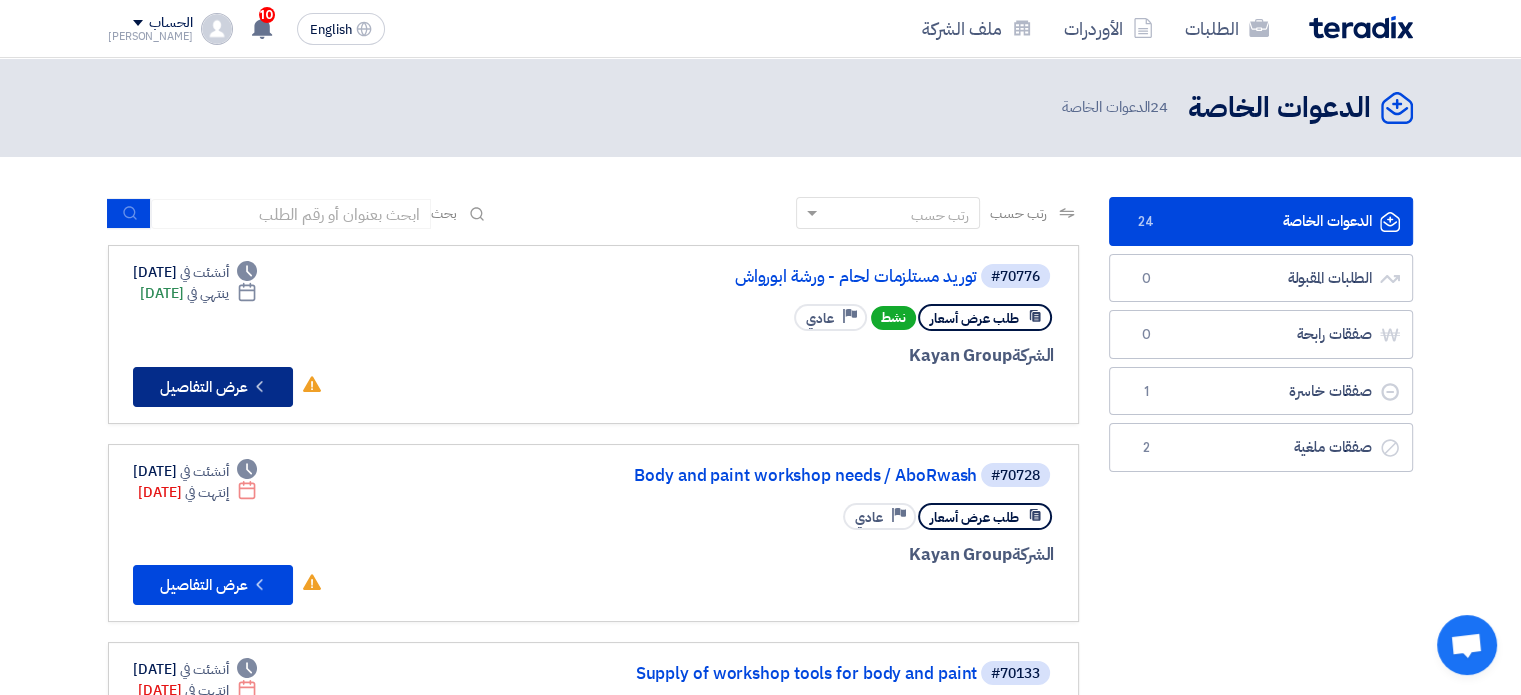click on "Check details
عرض التفاصيل" 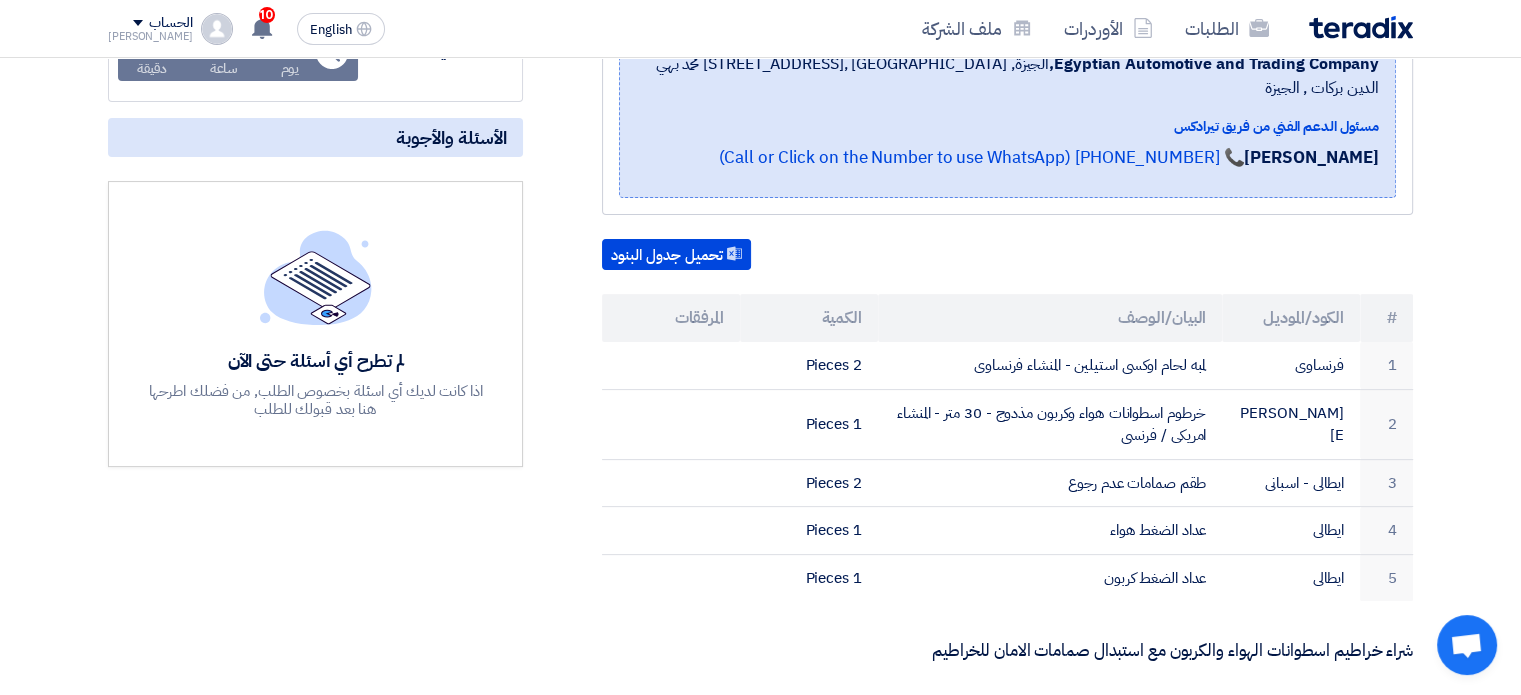 scroll, scrollTop: 380, scrollLeft: 0, axis: vertical 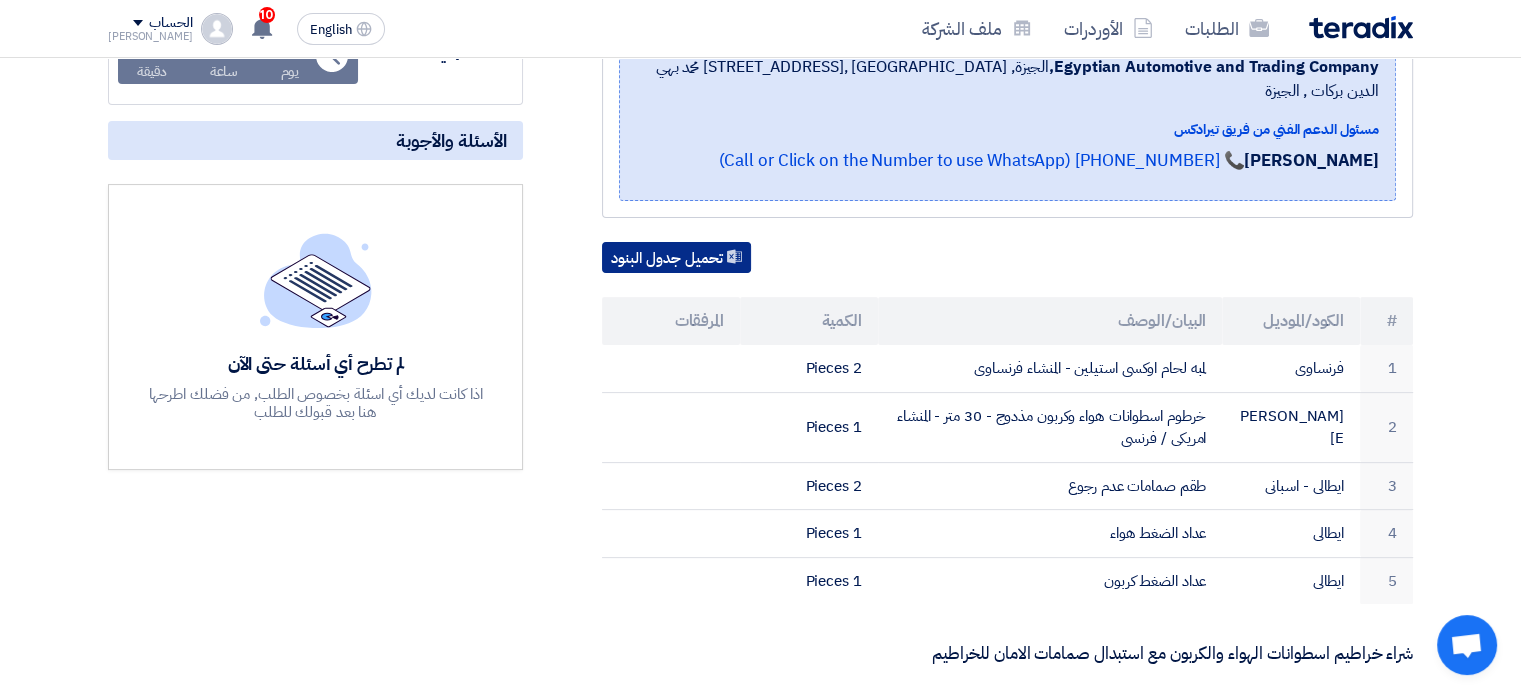 click on "تحميل جدول البنود" 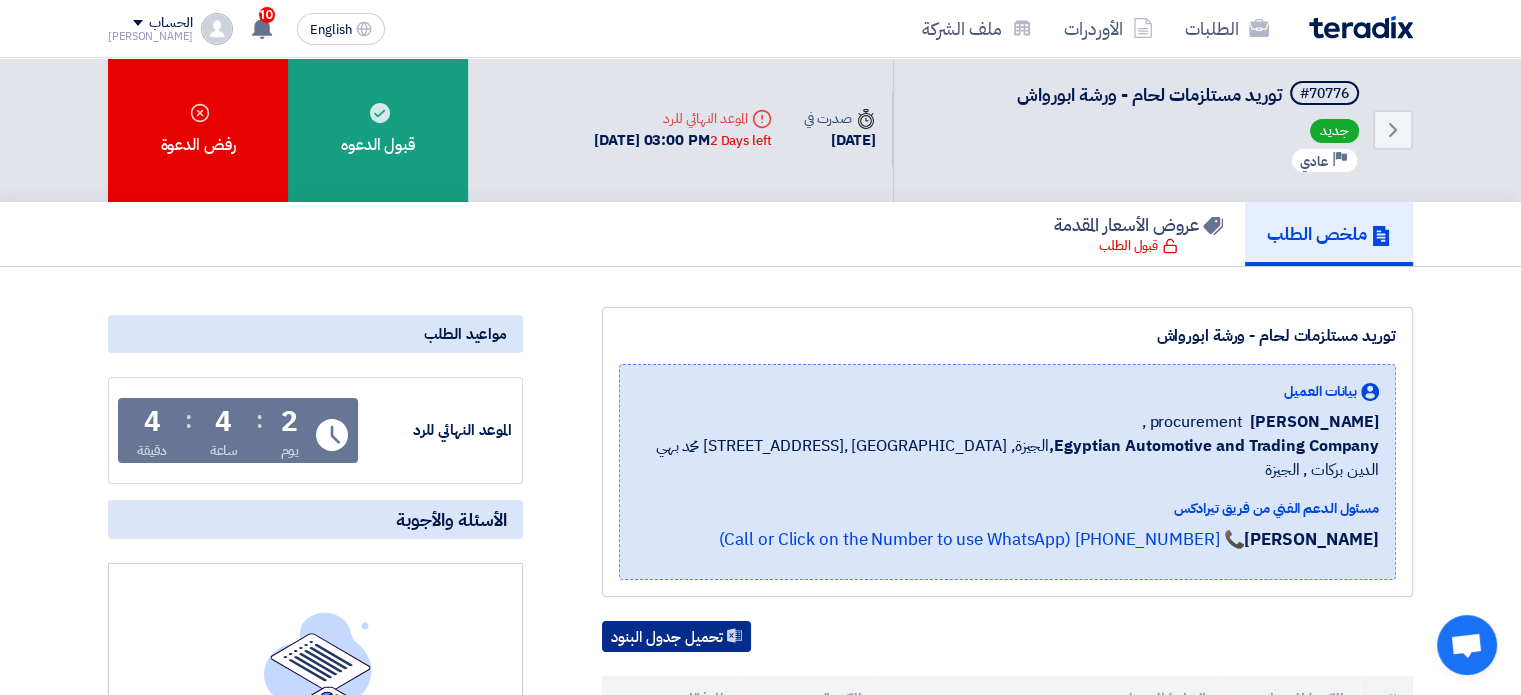 scroll, scrollTop: 0, scrollLeft: 0, axis: both 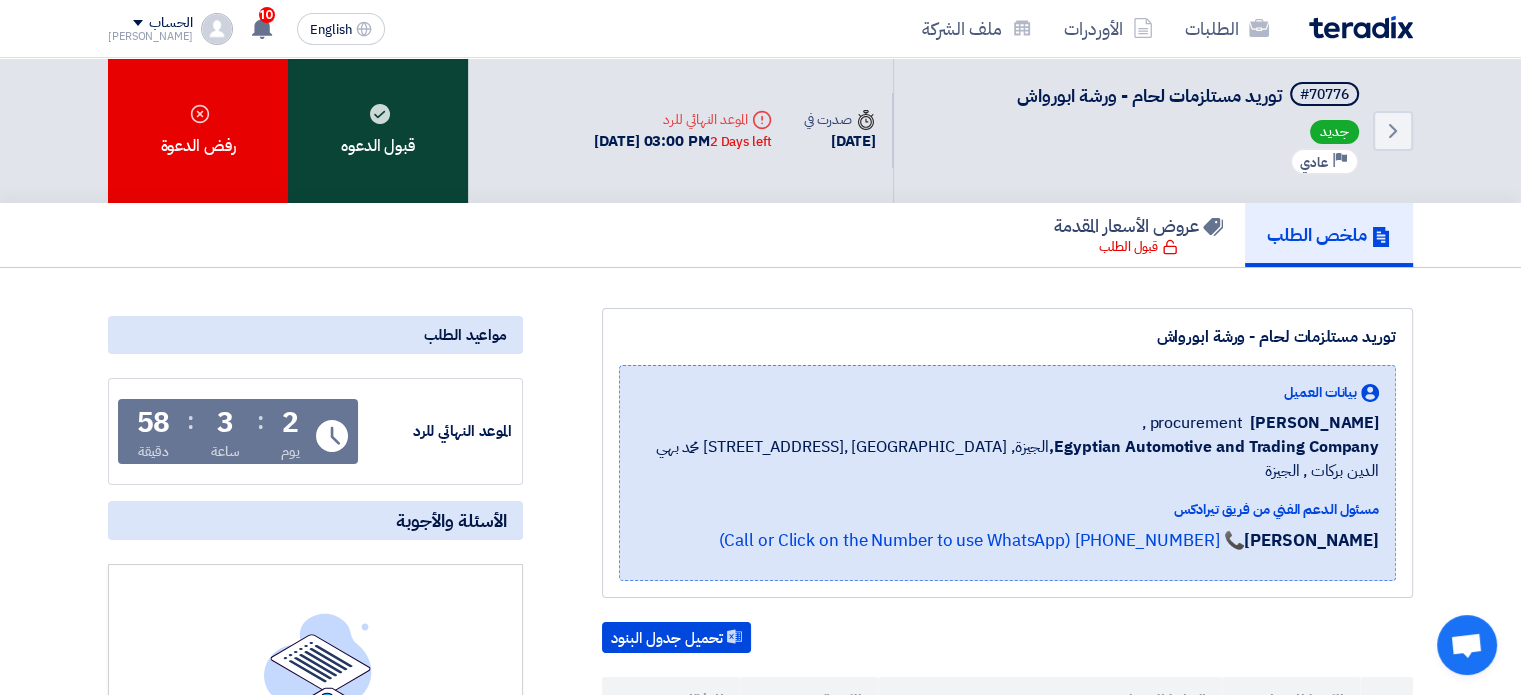 click on "قبول الدعوه" 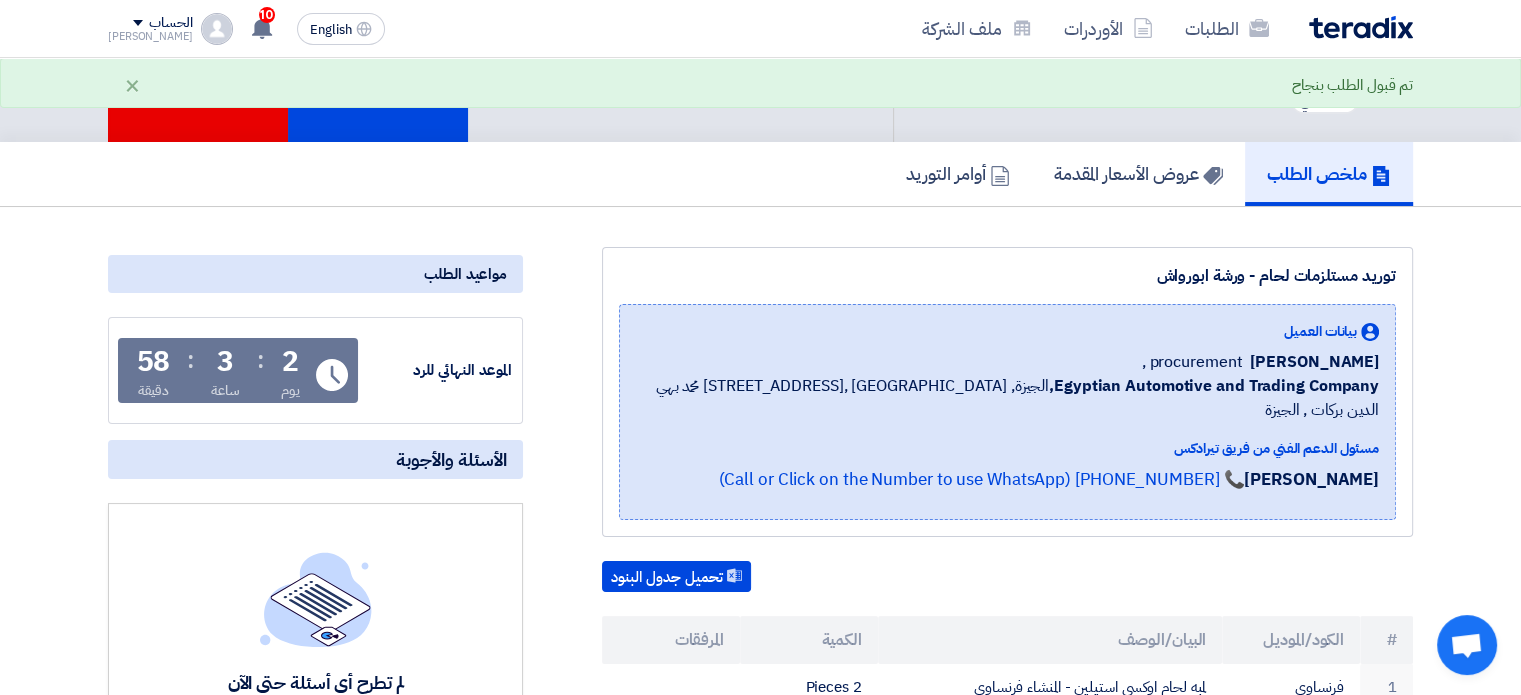 scroll, scrollTop: 0, scrollLeft: 0, axis: both 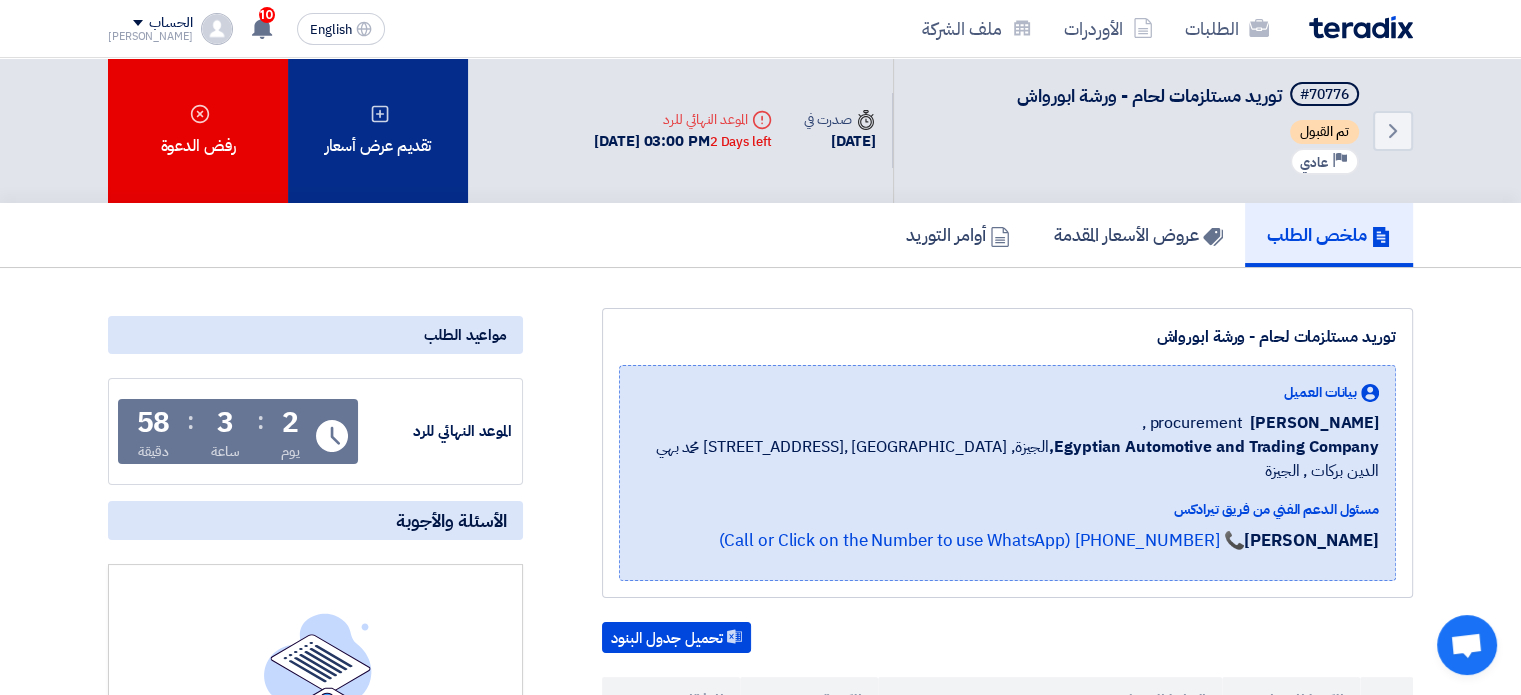 click on "تقديم عرض أسعار" 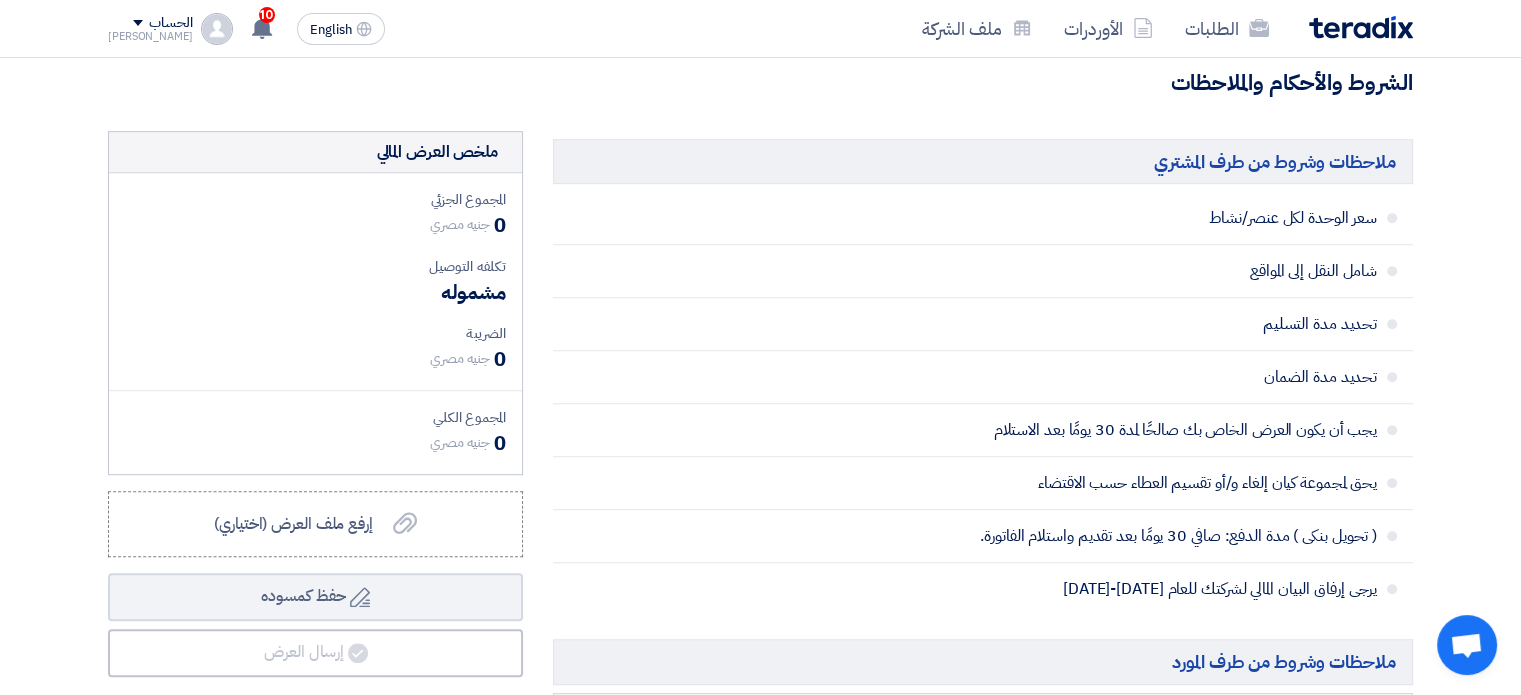 scroll, scrollTop: 1013, scrollLeft: 0, axis: vertical 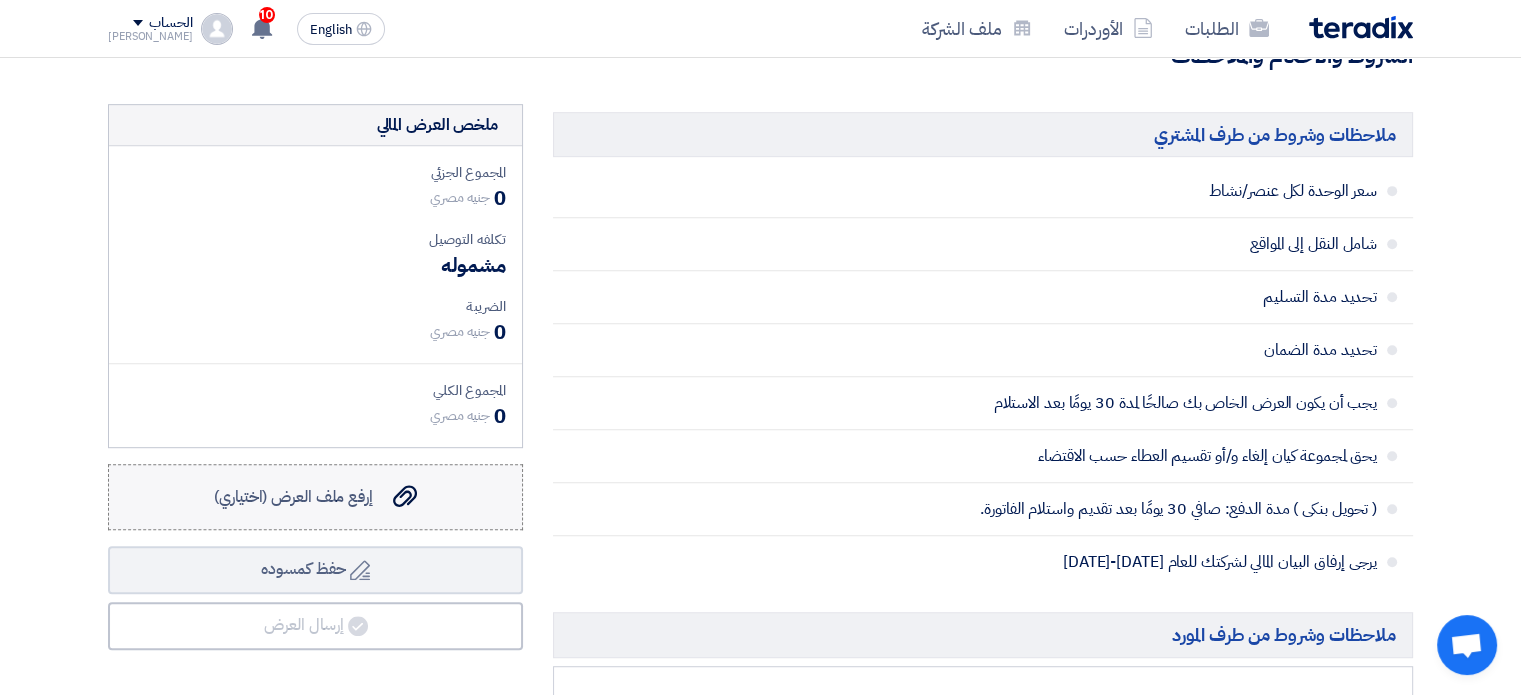 click 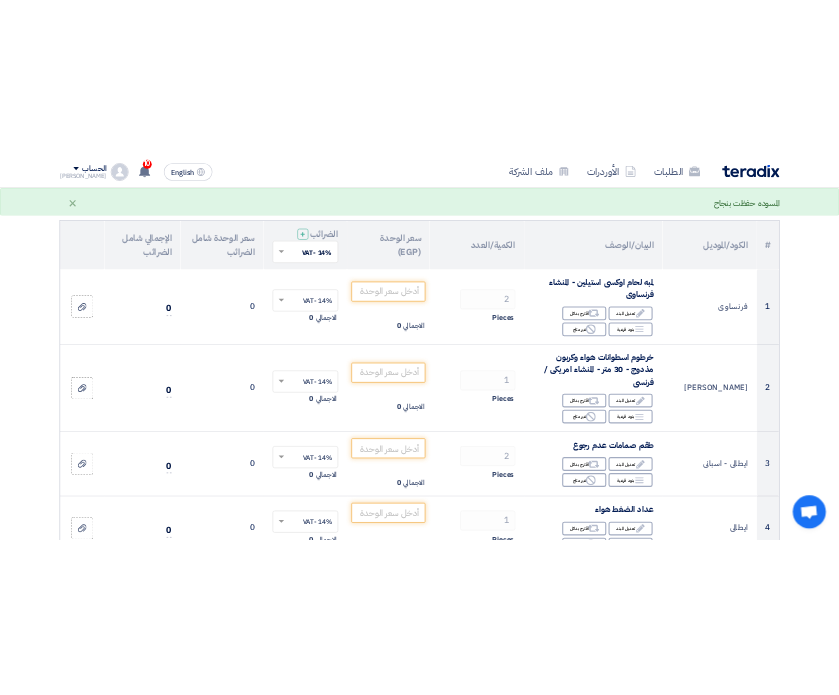 scroll, scrollTop: 0, scrollLeft: 0, axis: both 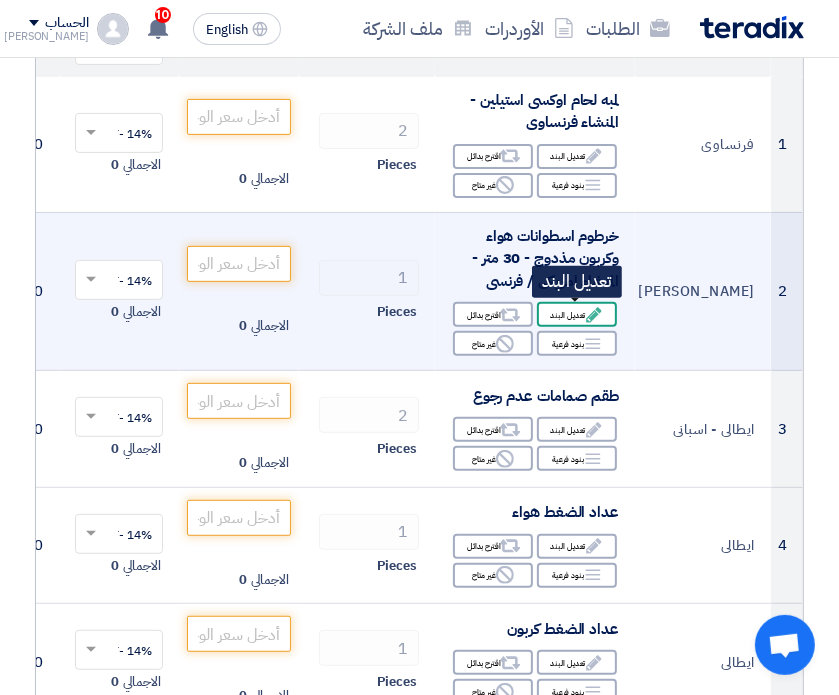 click 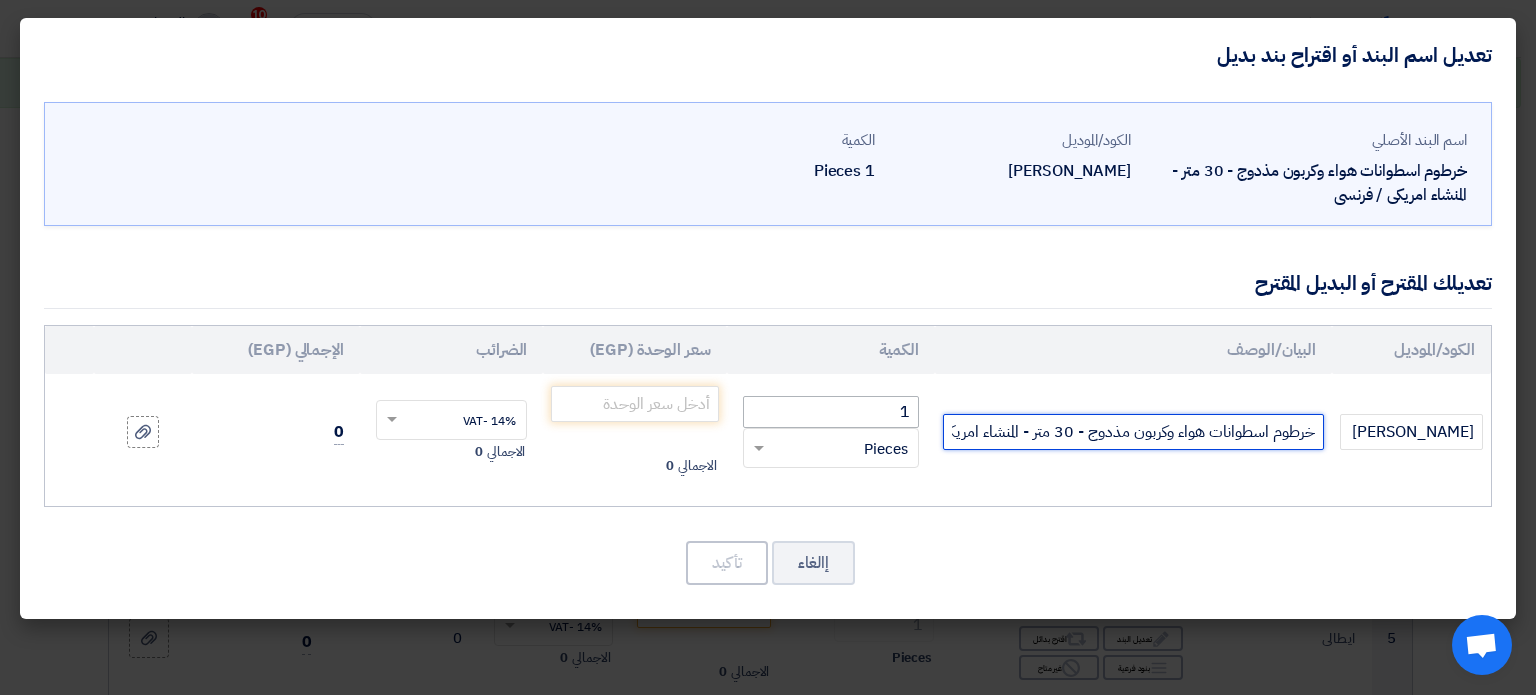 scroll, scrollTop: 0, scrollLeft: -64, axis: horizontal 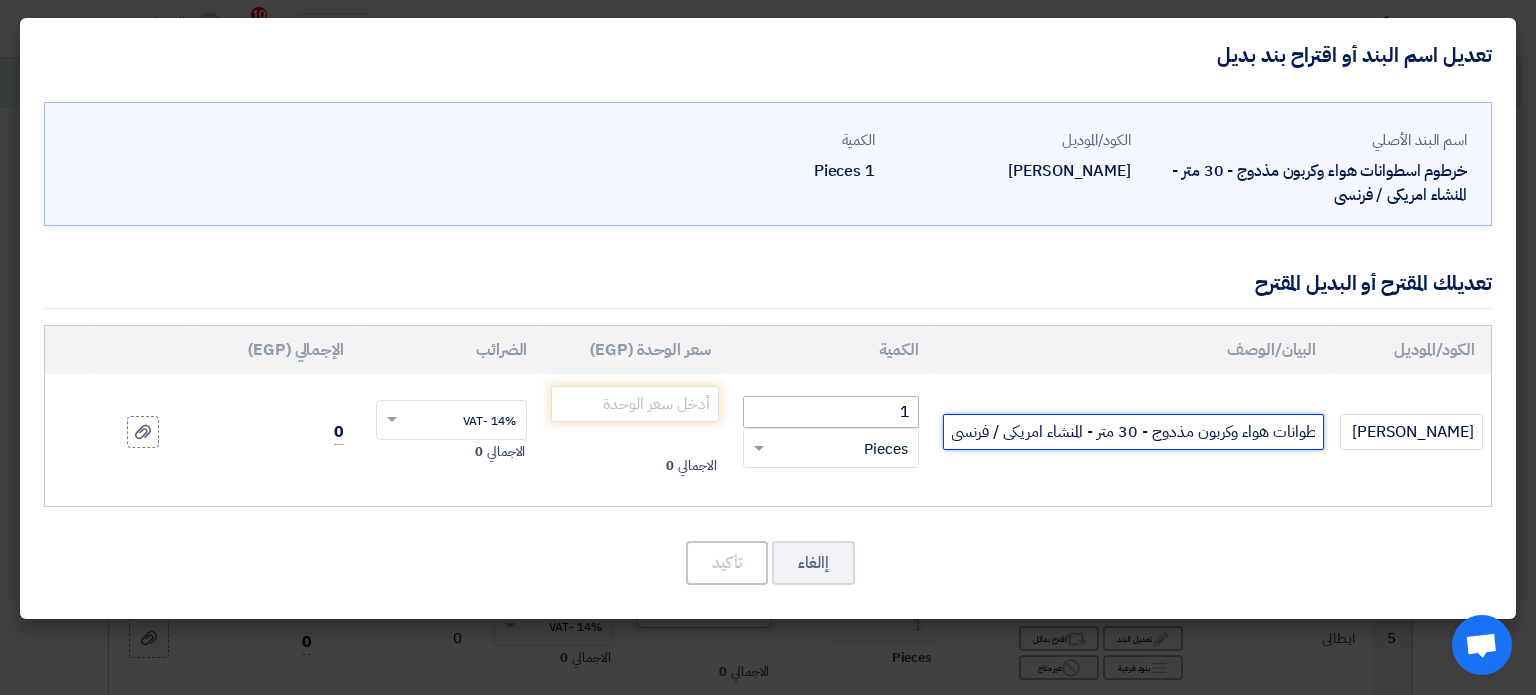 drag, startPoint x: 1173, startPoint y: 439, endPoint x: 879, endPoint y: 418, distance: 294.74905 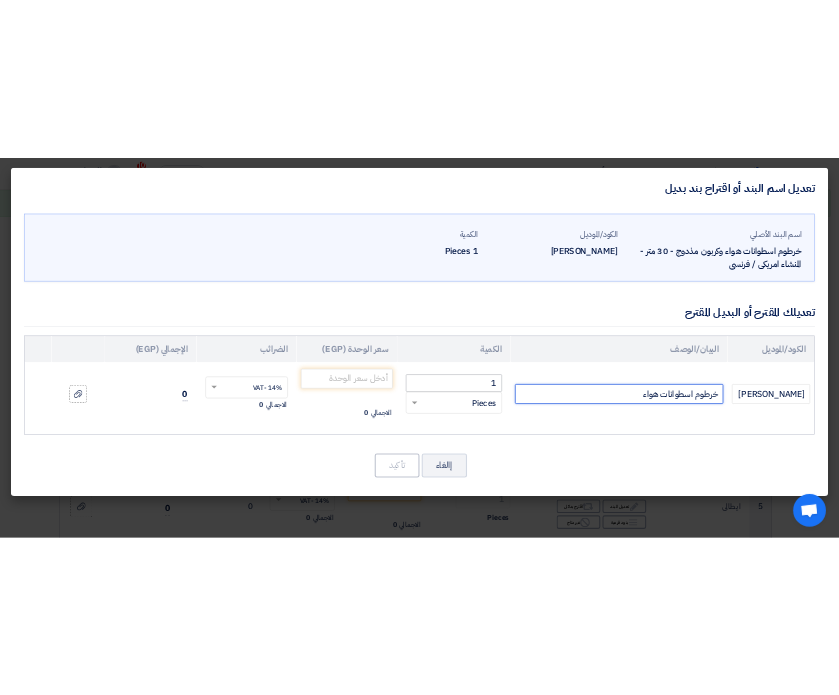 scroll, scrollTop: 0, scrollLeft: 0, axis: both 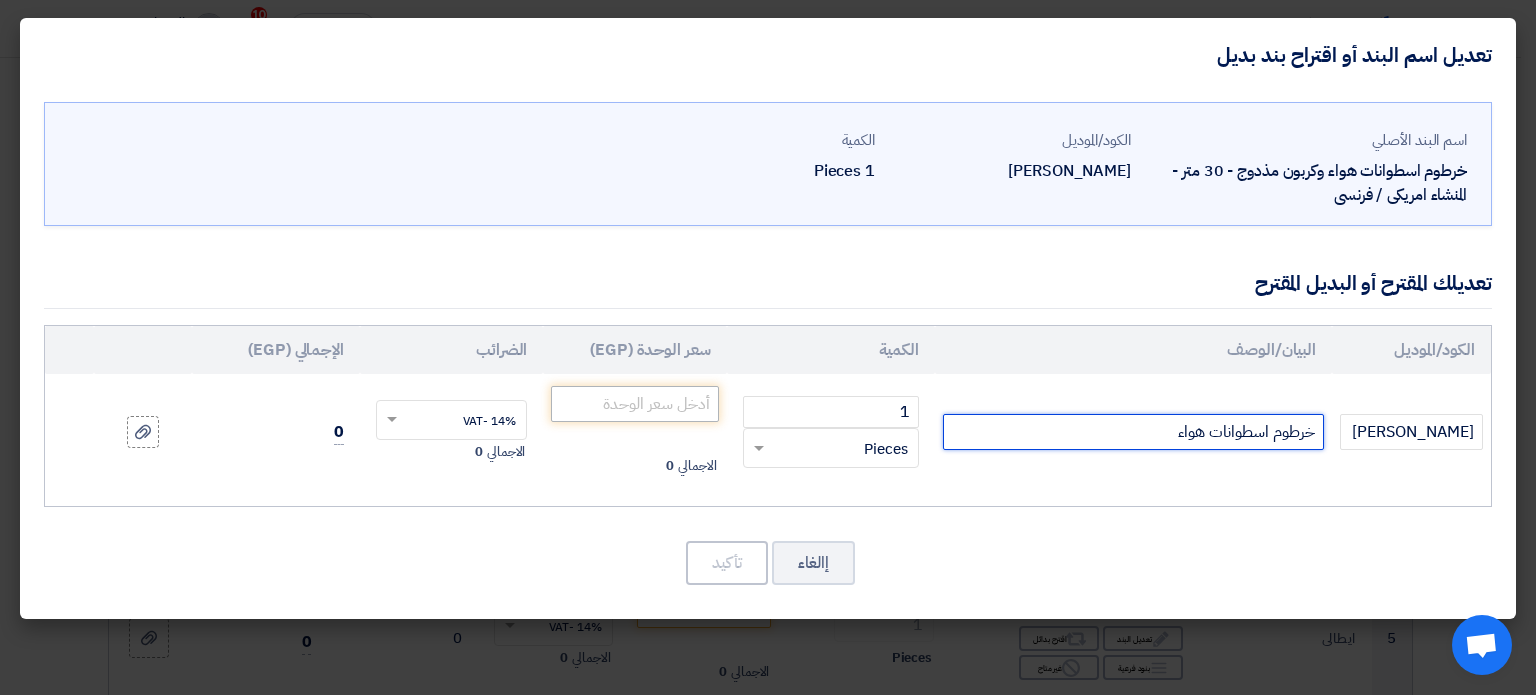 type on "خرطوم اسطوانات هواء" 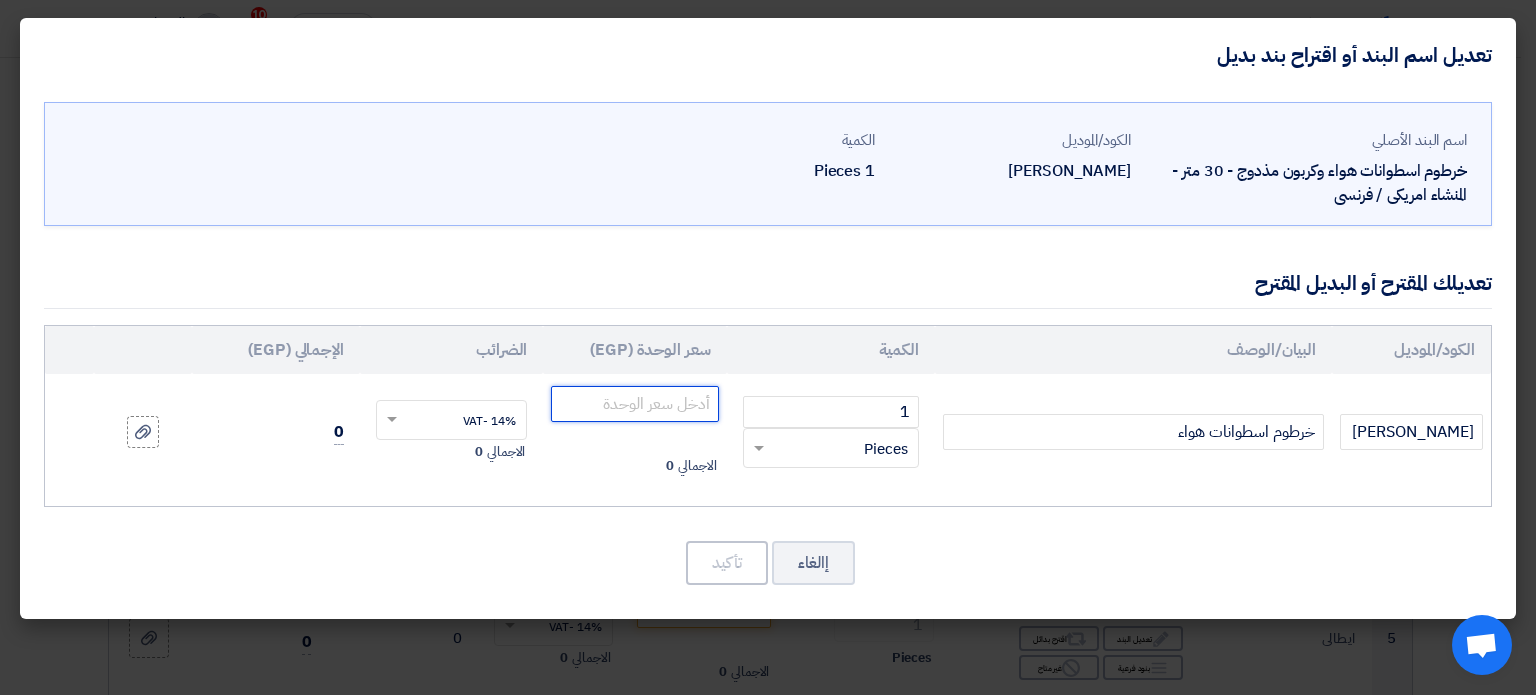 click 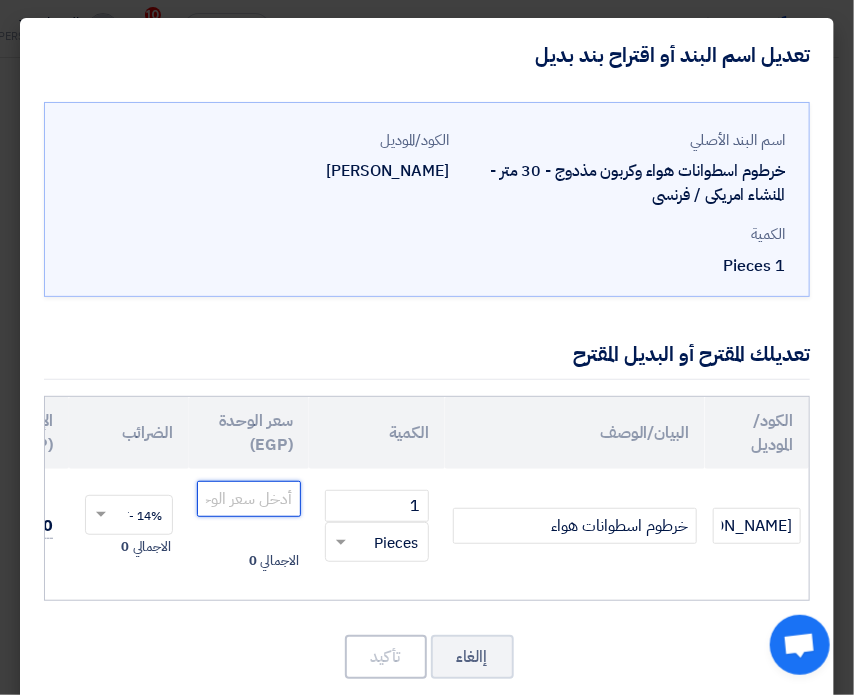 click 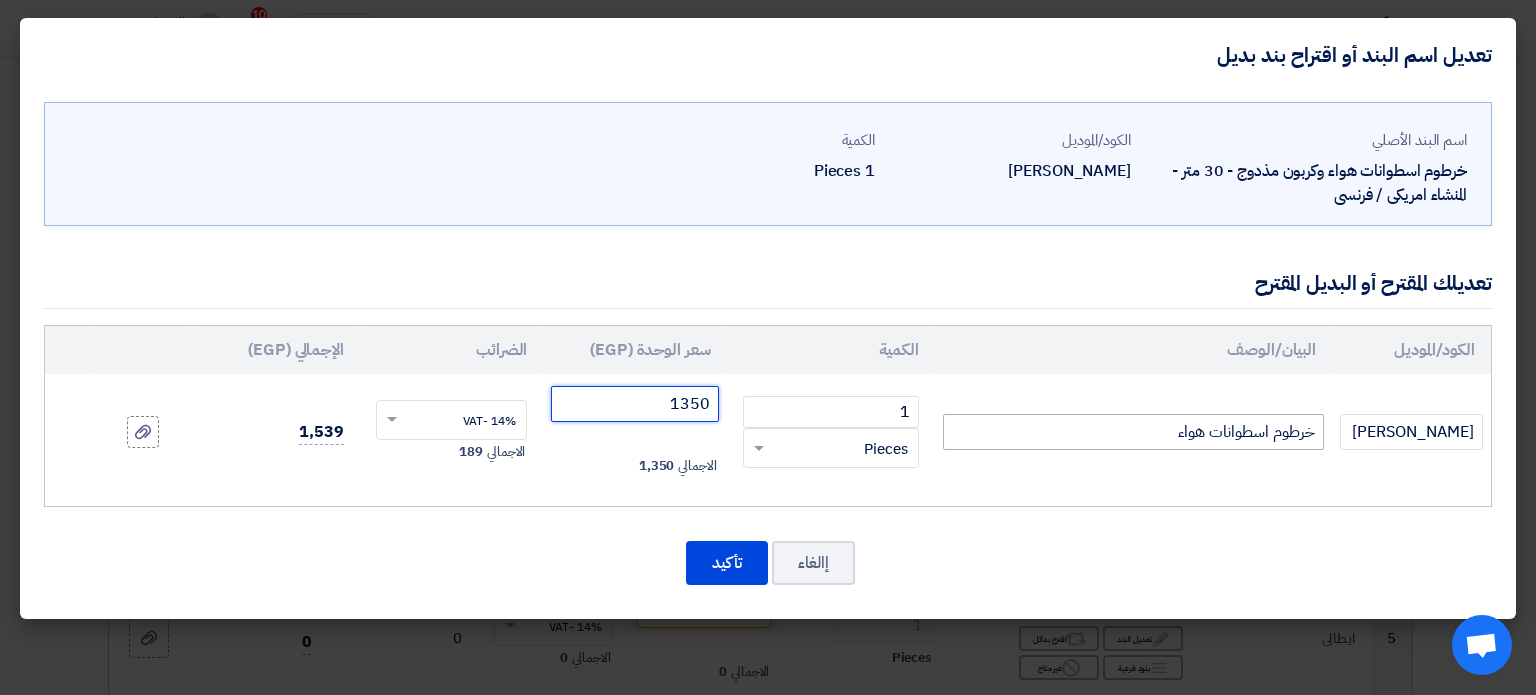 type on "1350" 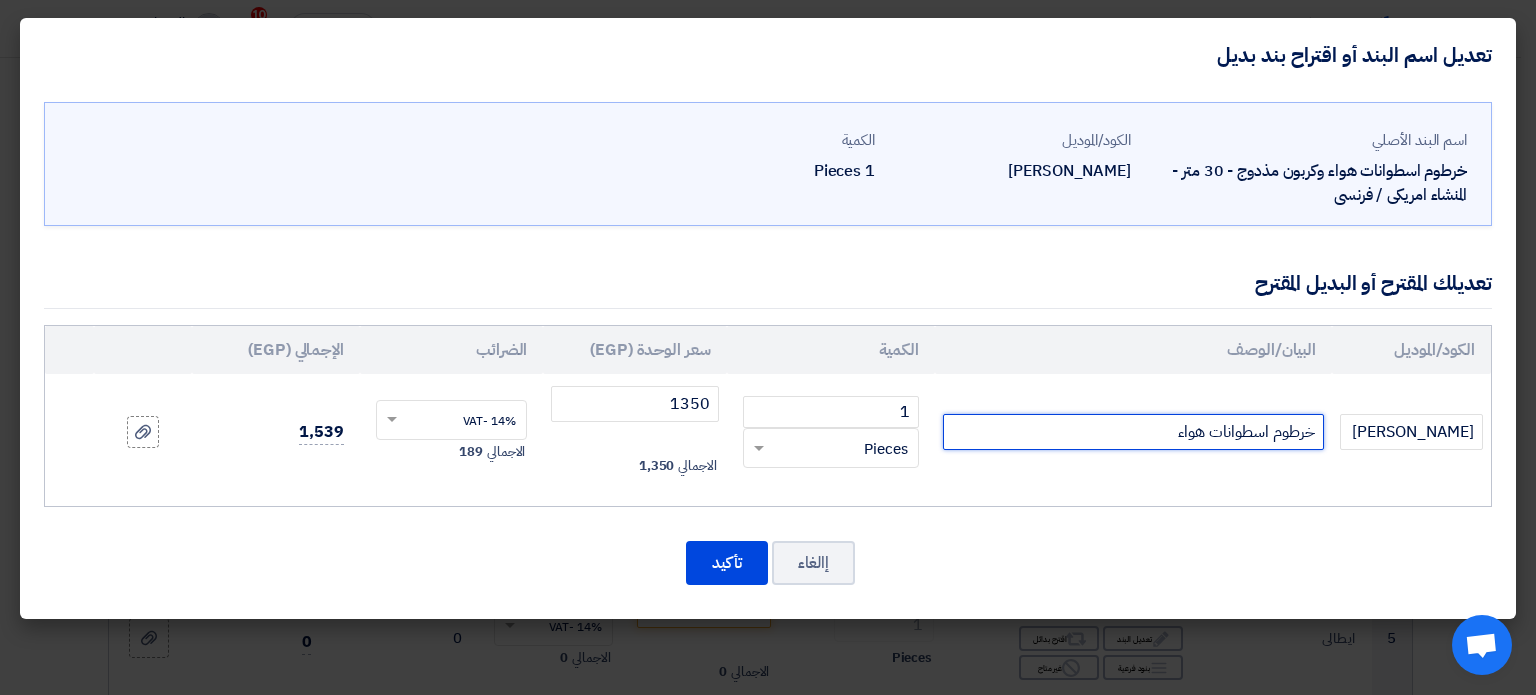 click on "خرطوم اسطوانات هواء" 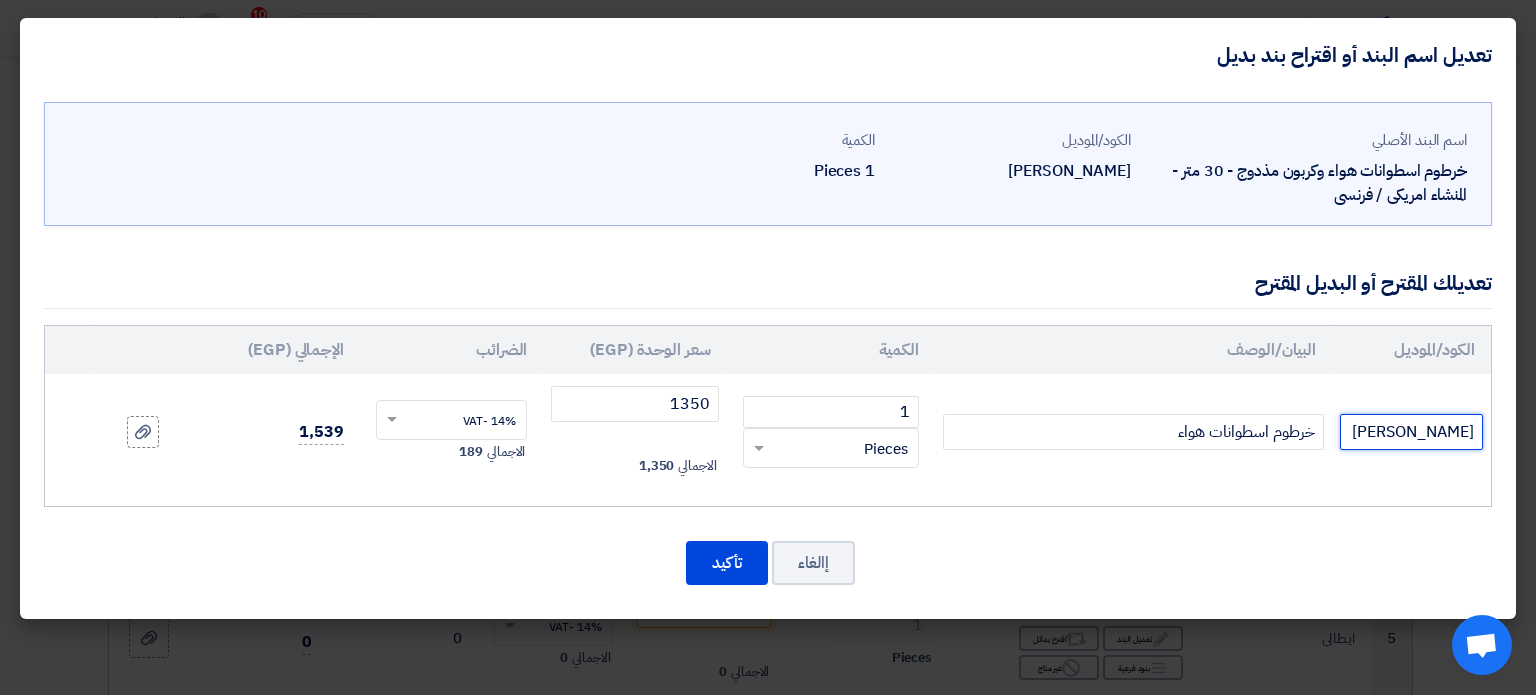 click on "امريكى - فرنسى" 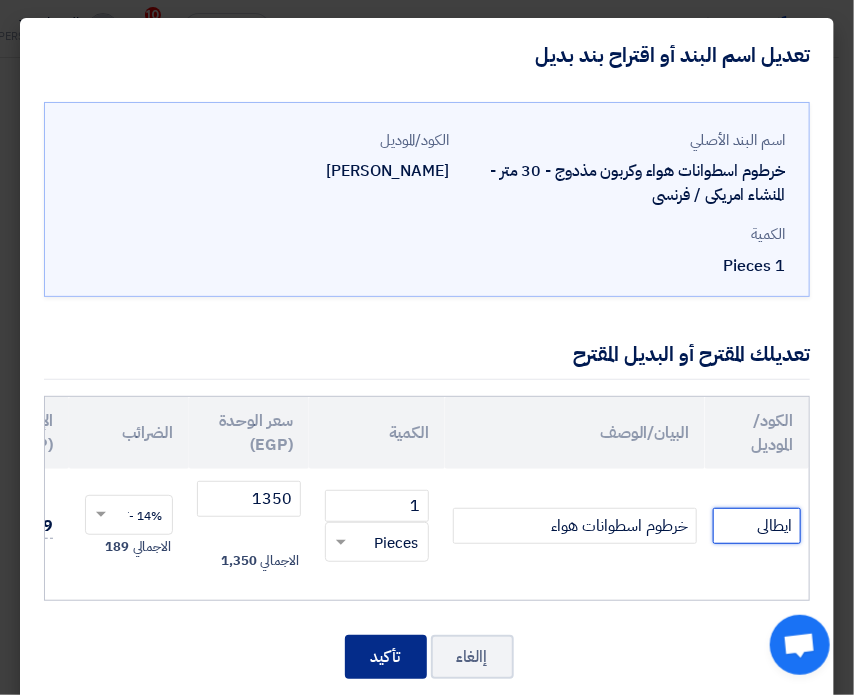 type on "ايطالى" 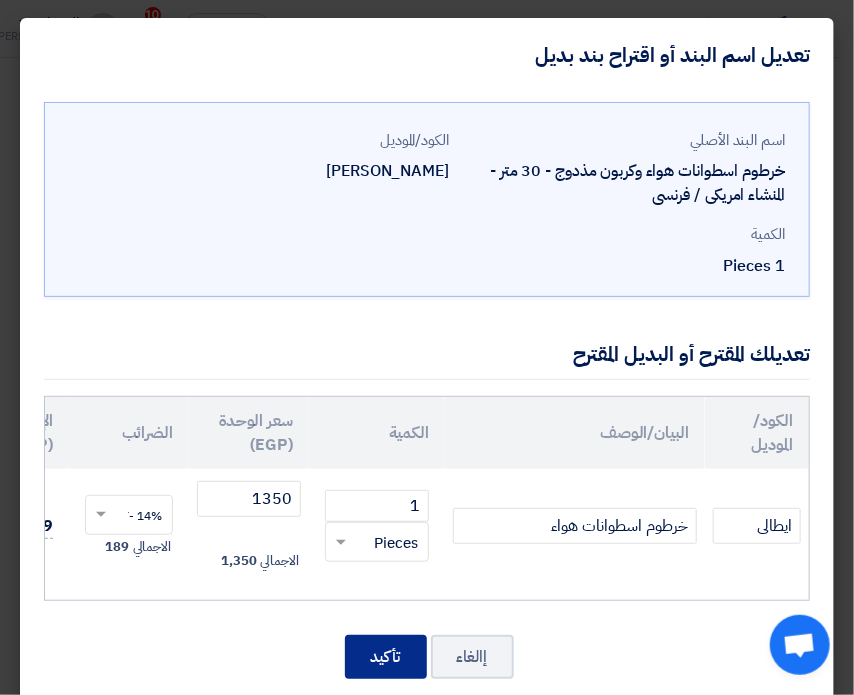 click on "تأكيد" 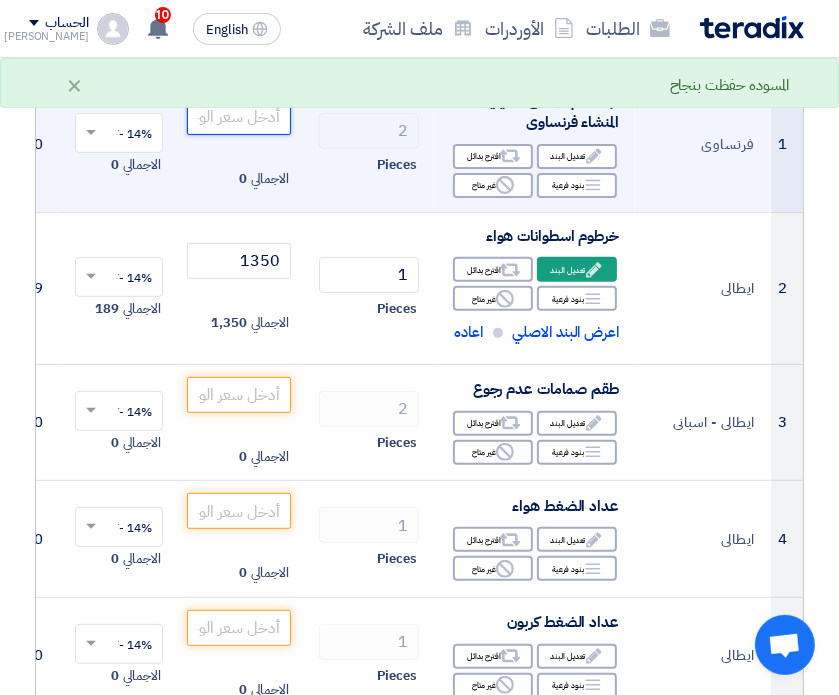 click 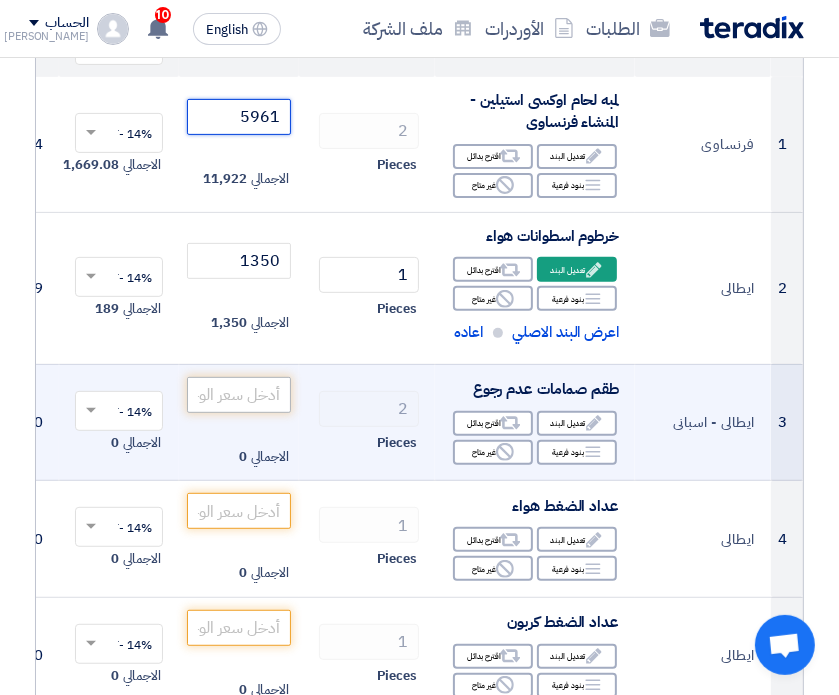 type on "5961" 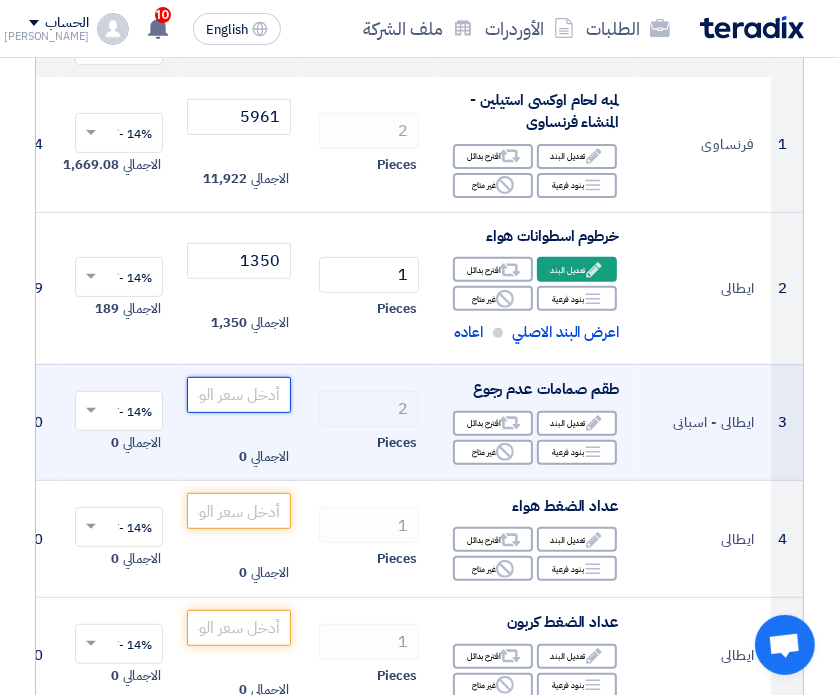 click 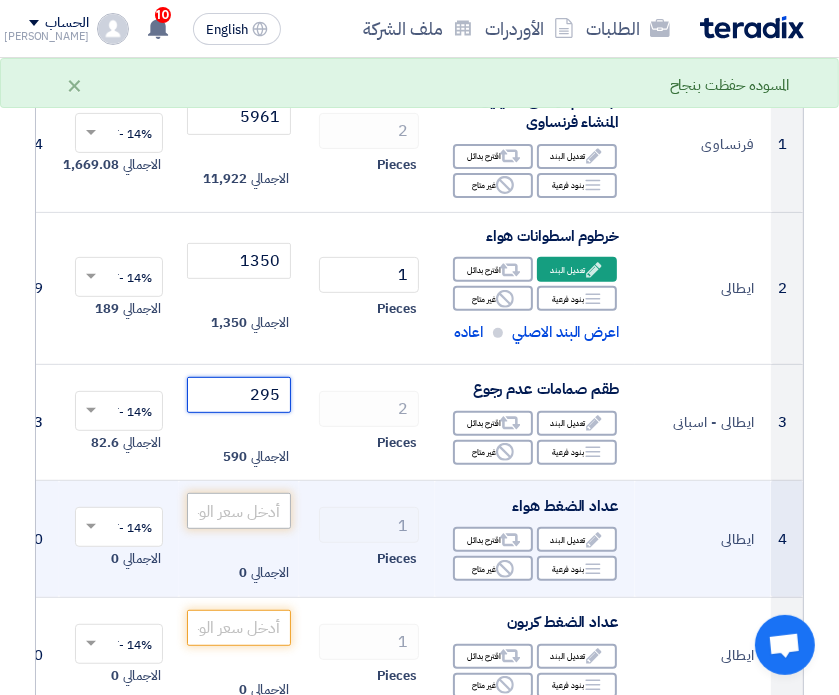 type on "295" 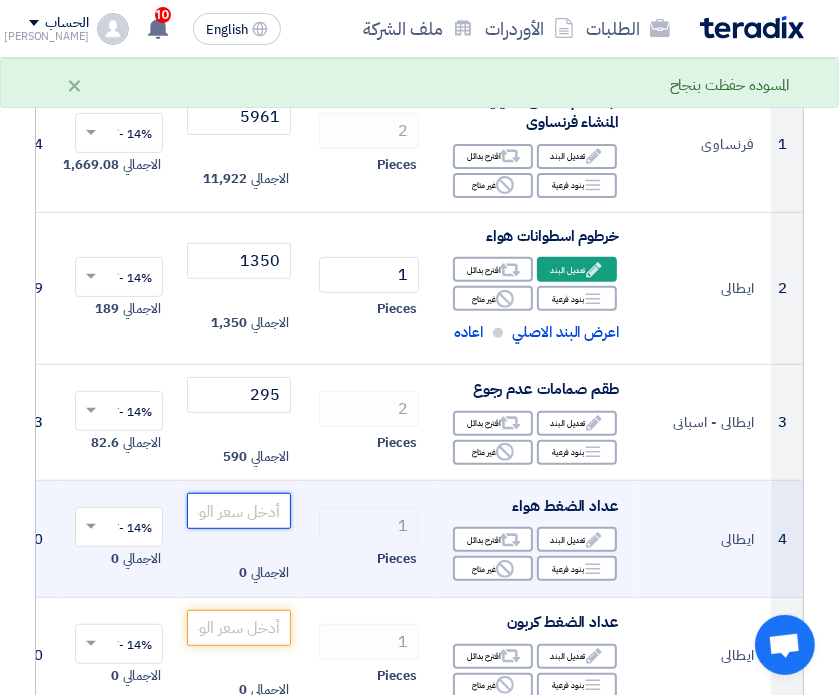 click 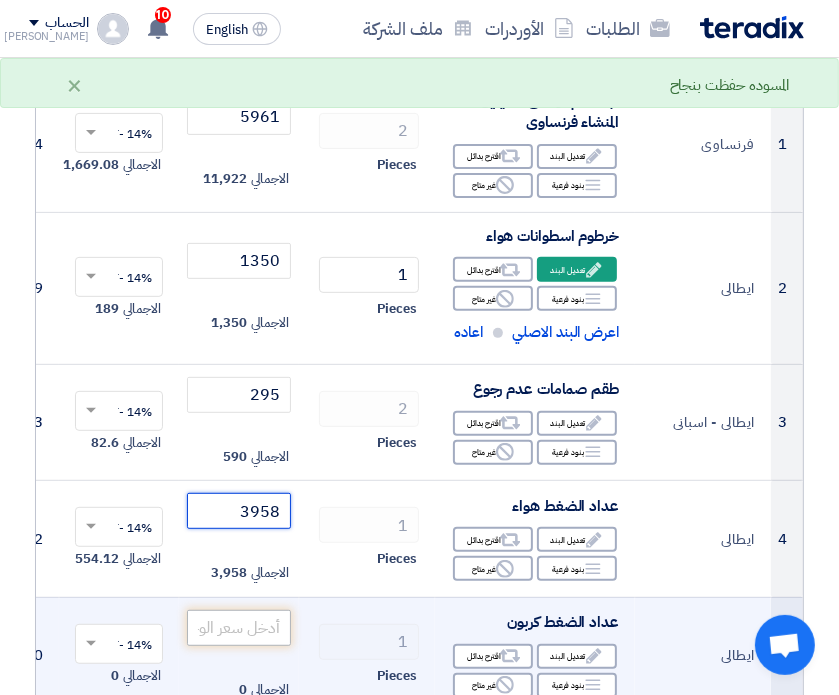 type on "3958" 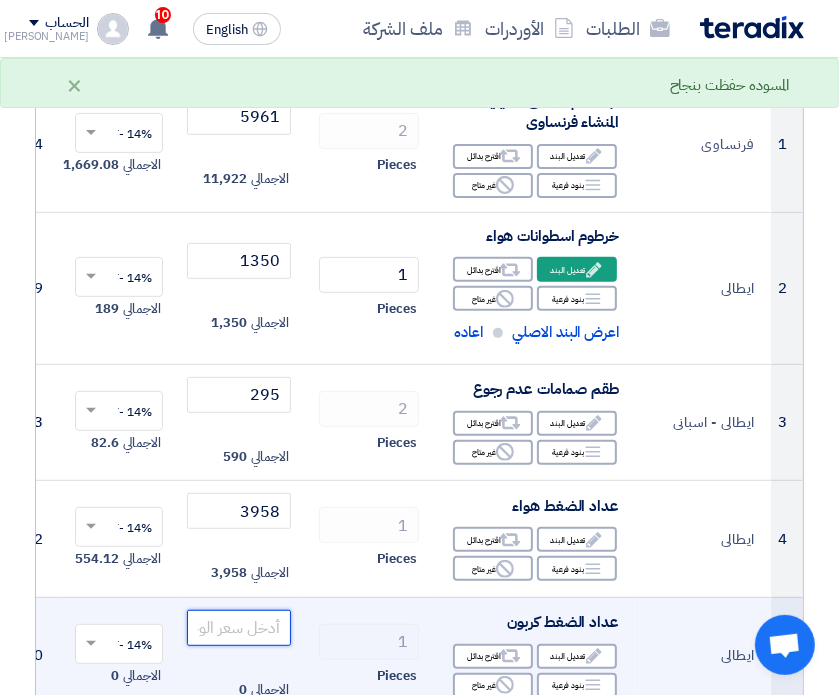 click 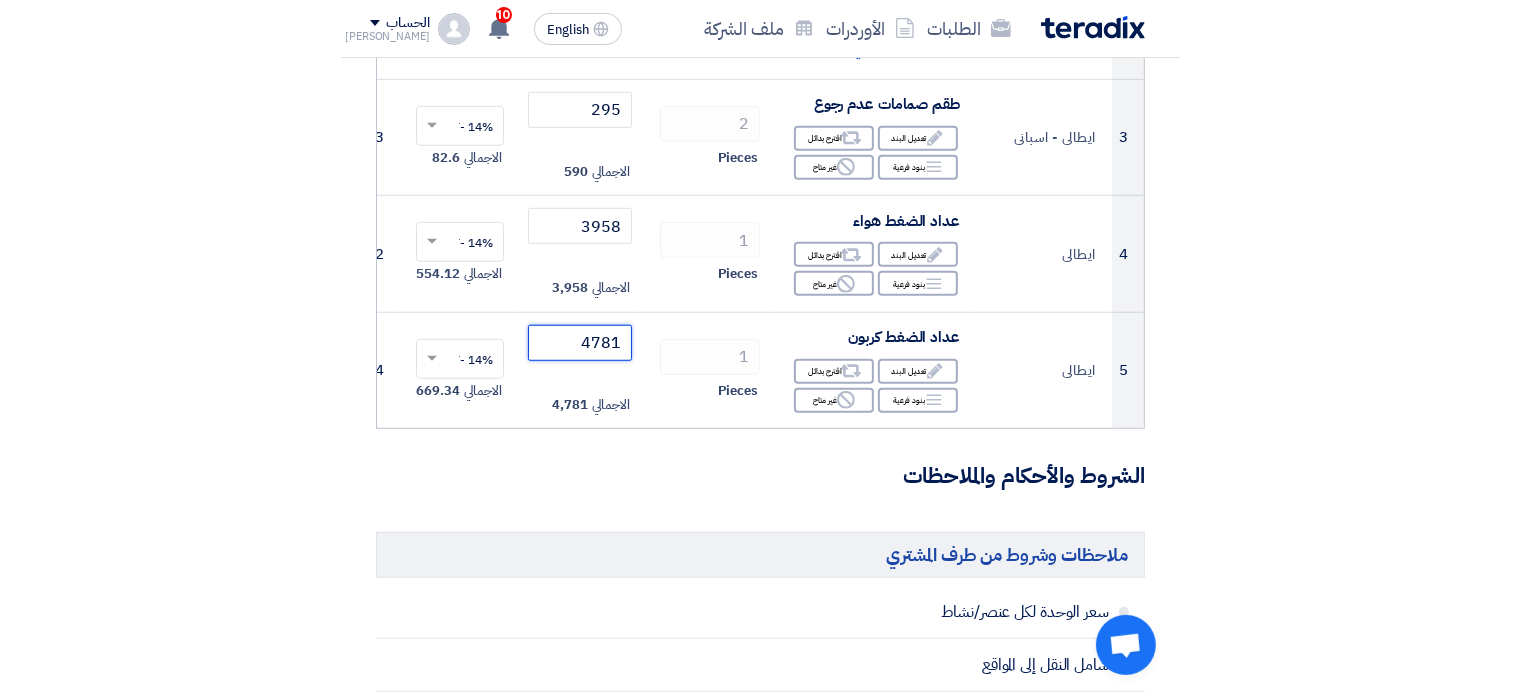 scroll, scrollTop: 619, scrollLeft: 0, axis: vertical 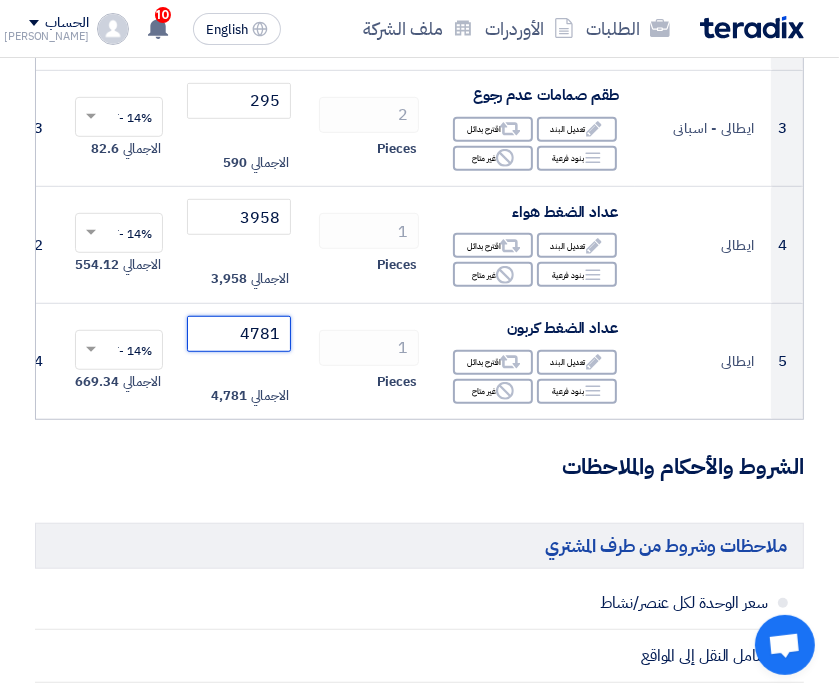 type on "4781" 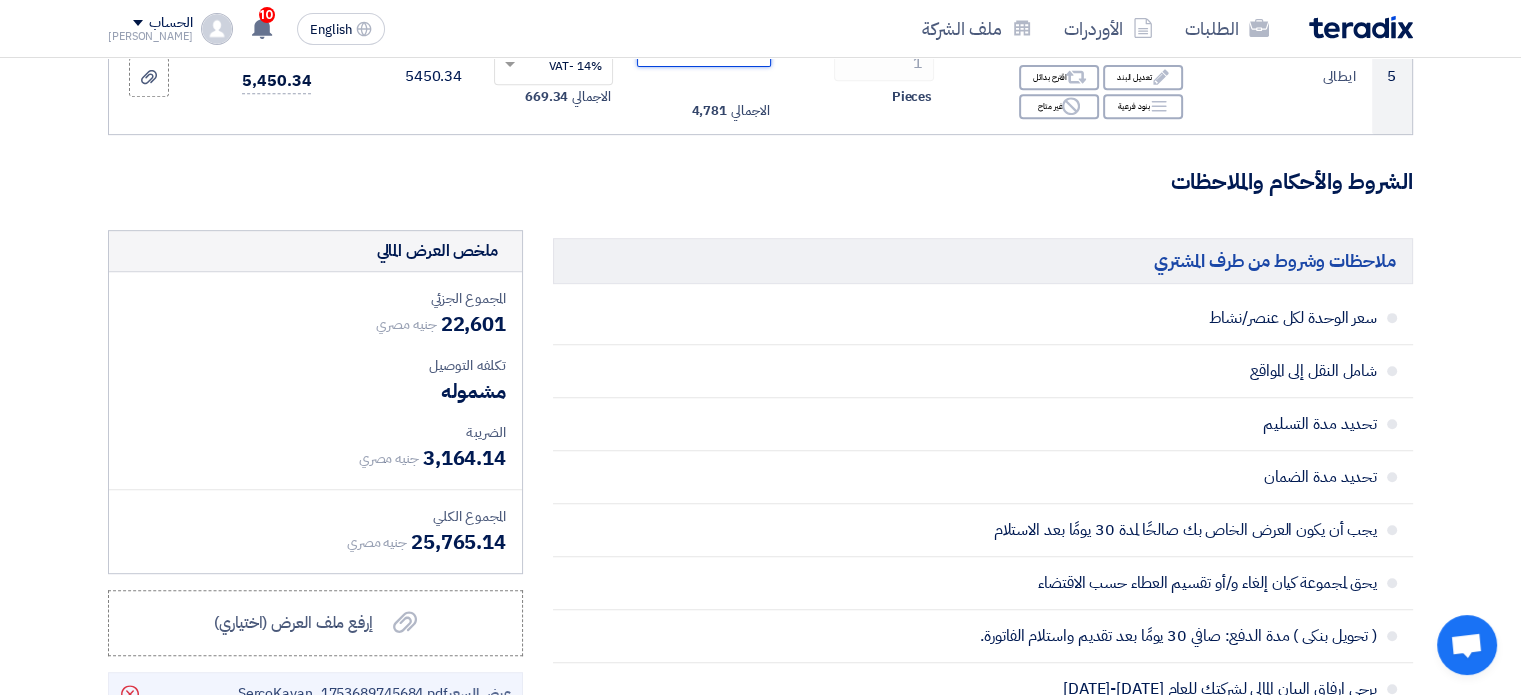 scroll, scrollTop: 1185, scrollLeft: 0, axis: vertical 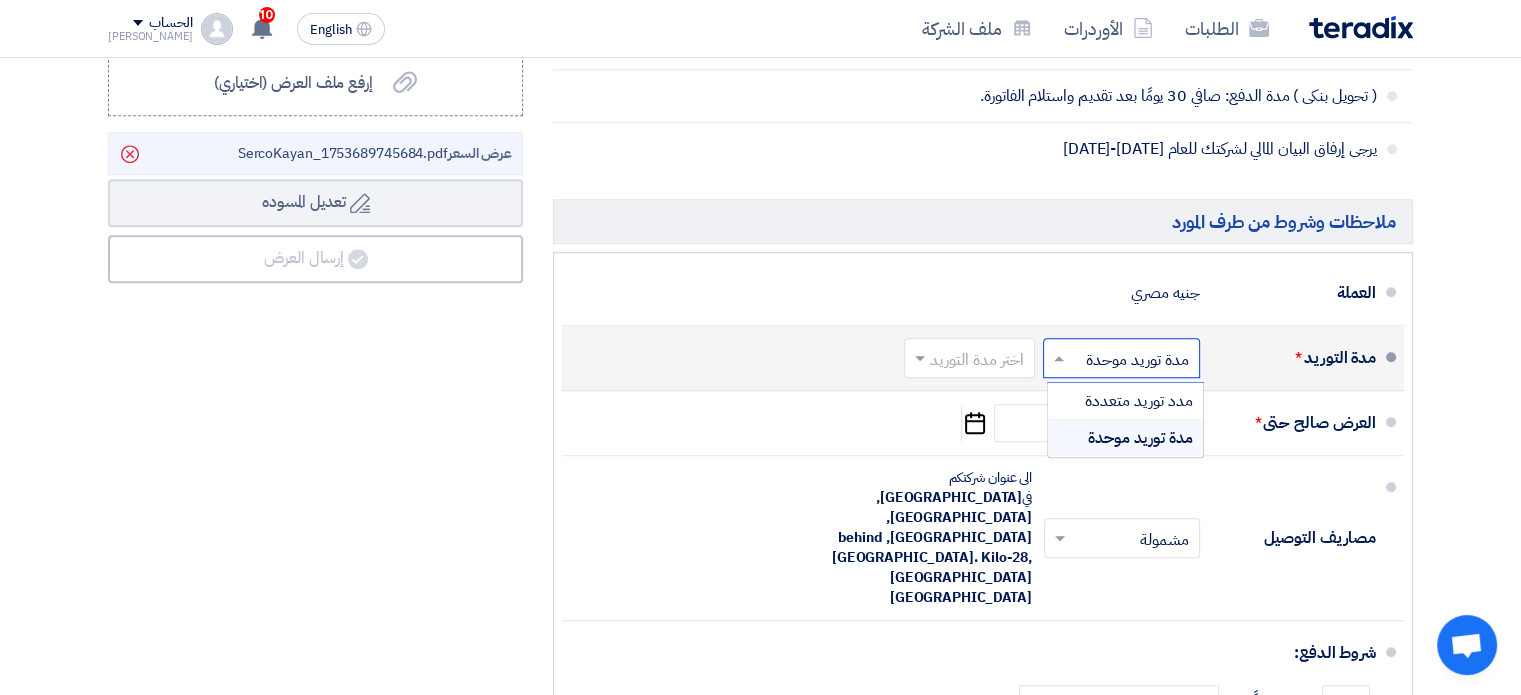 click 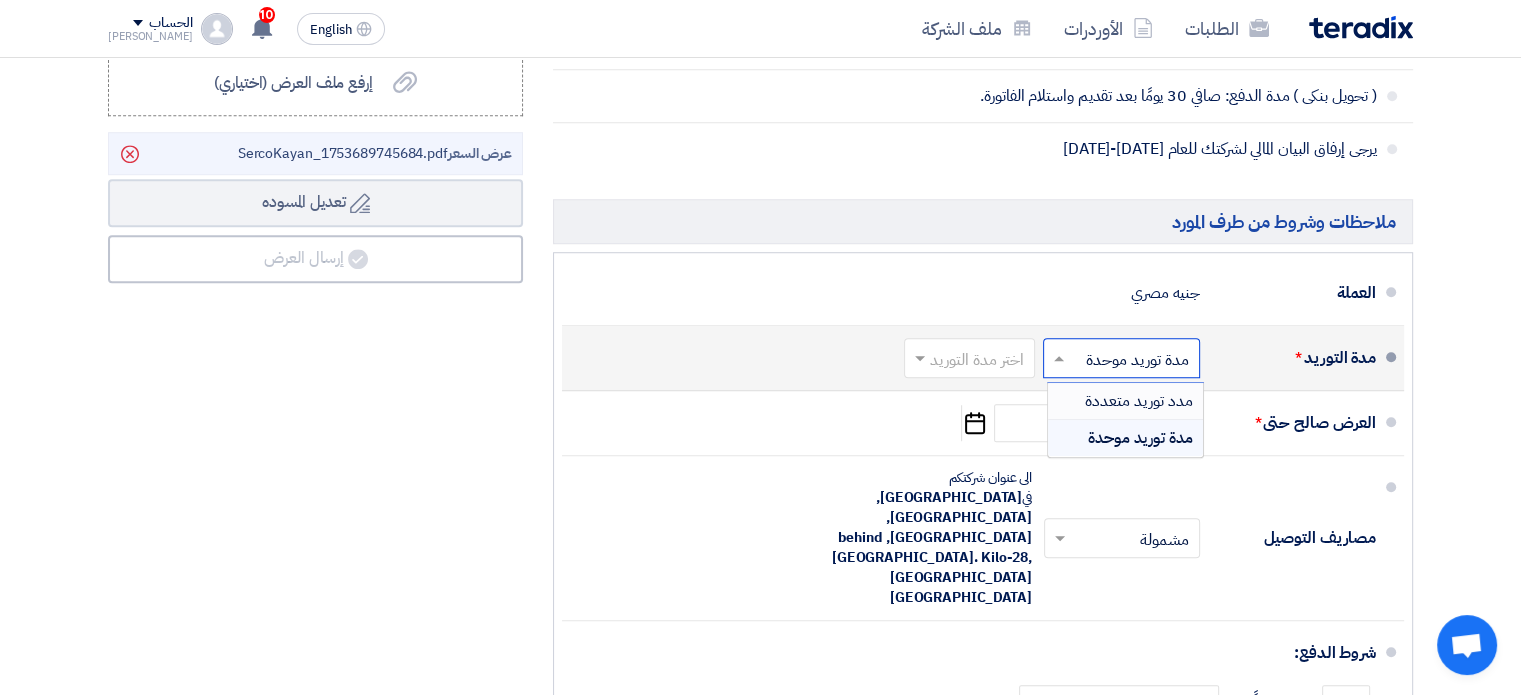 click on "مدد توريد متعددة" at bounding box center (1139, 401) 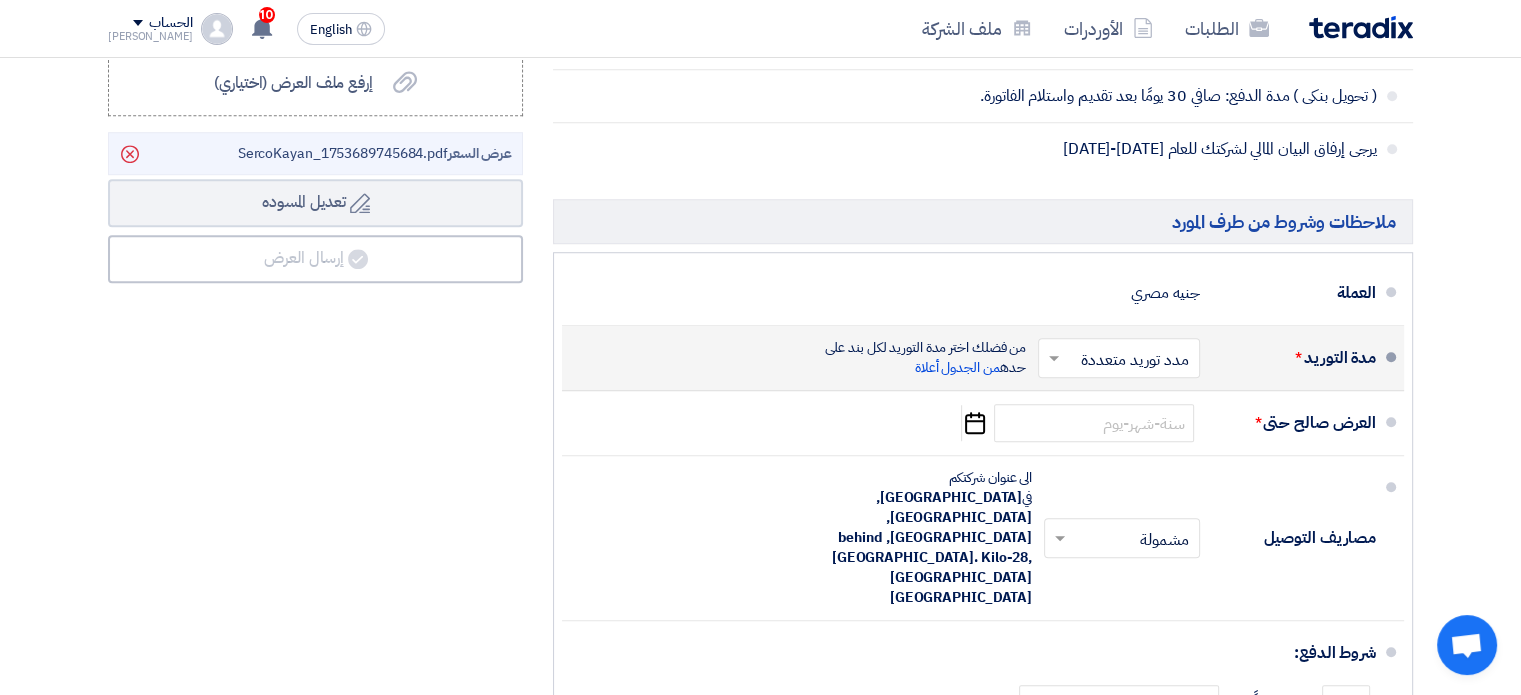 click 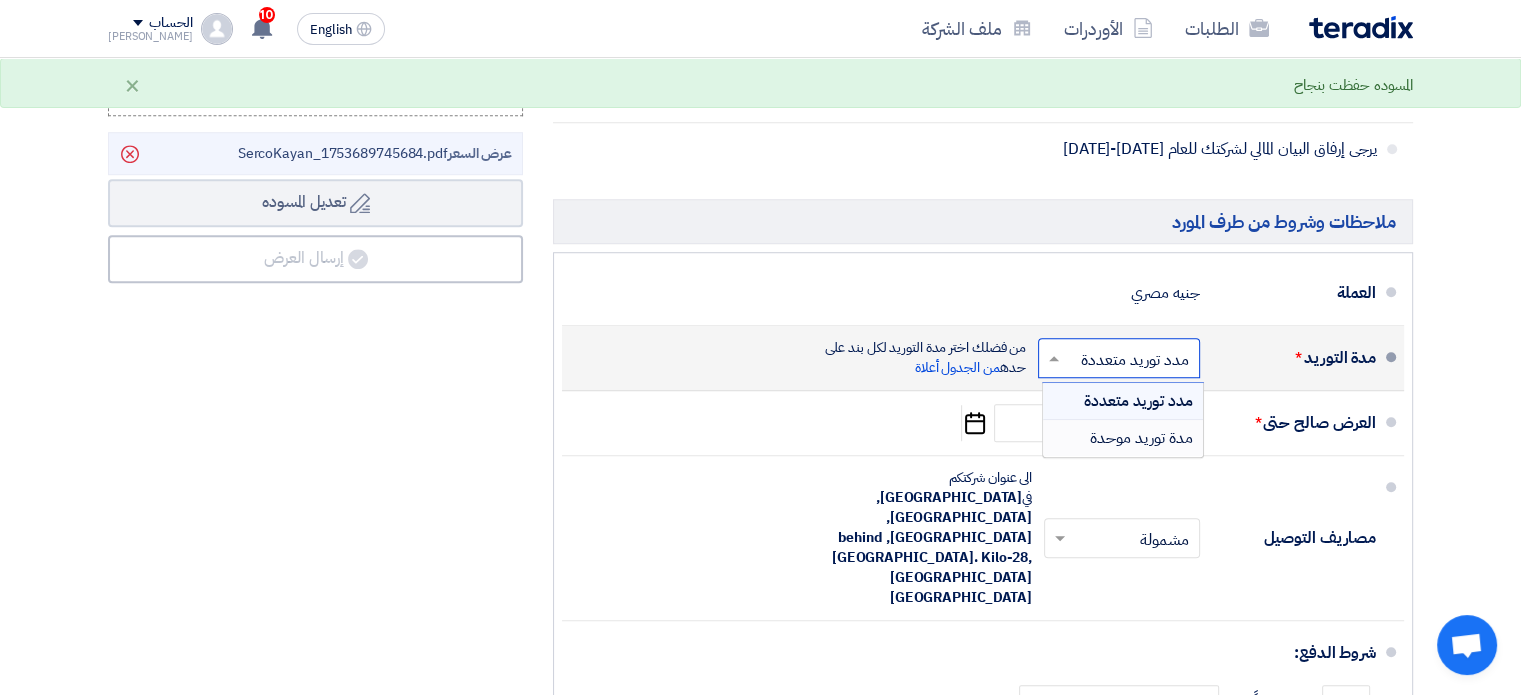 click on "مدة توريد موحدة" at bounding box center [1141, 438] 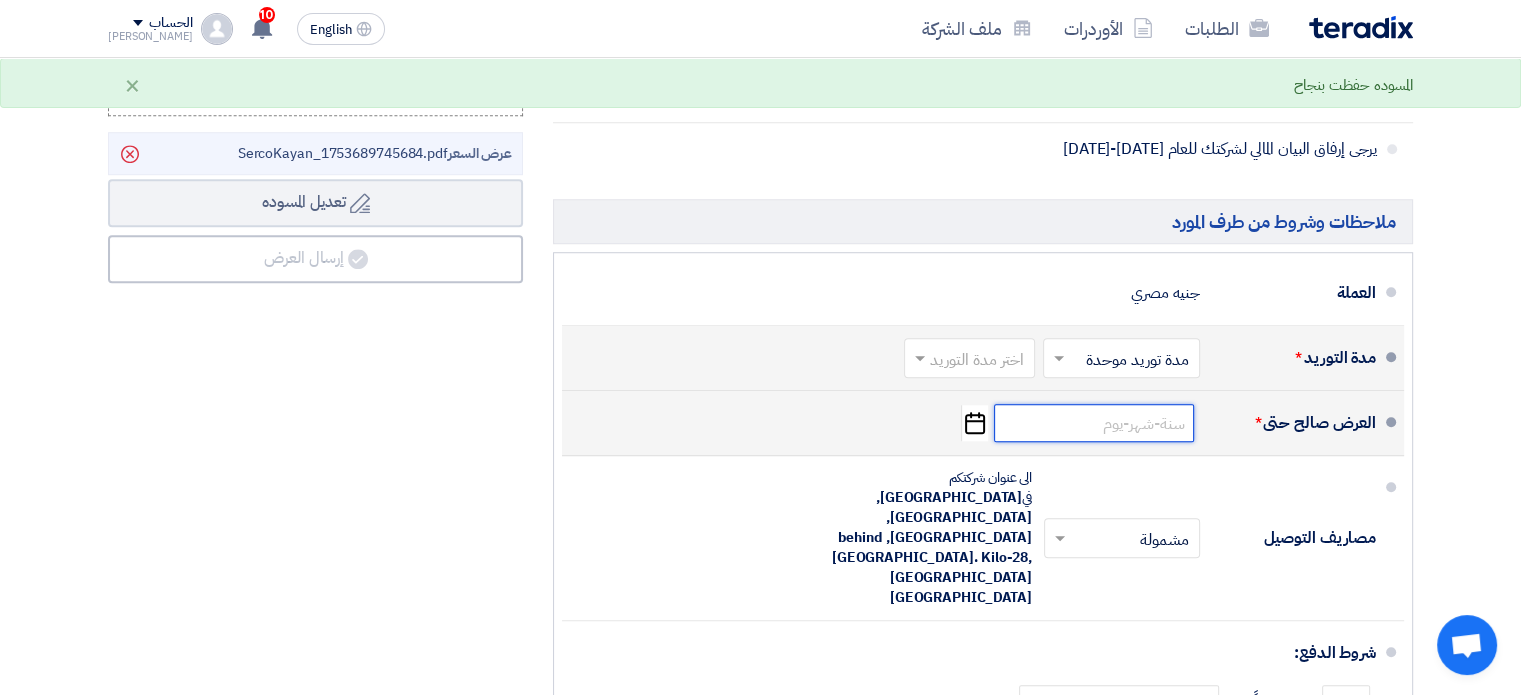 click 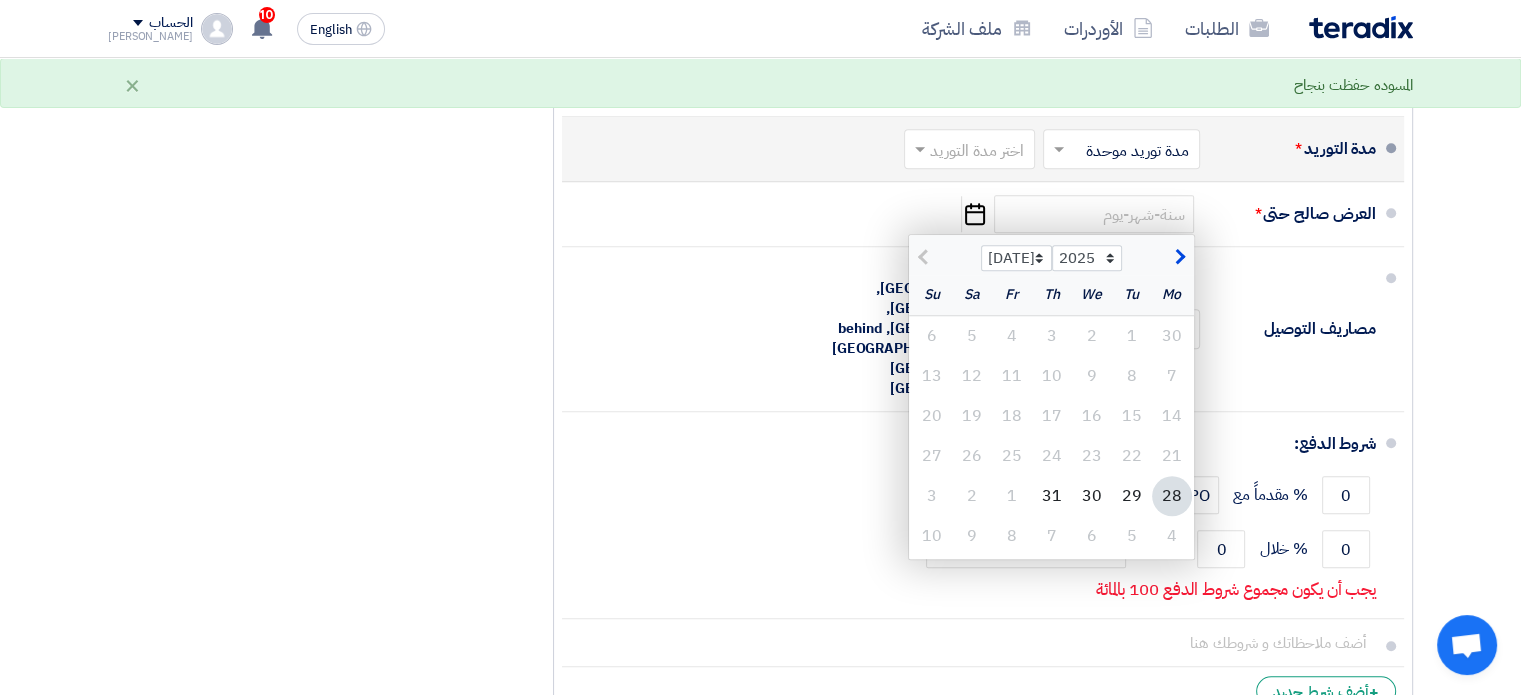 scroll, scrollTop: 1605, scrollLeft: 0, axis: vertical 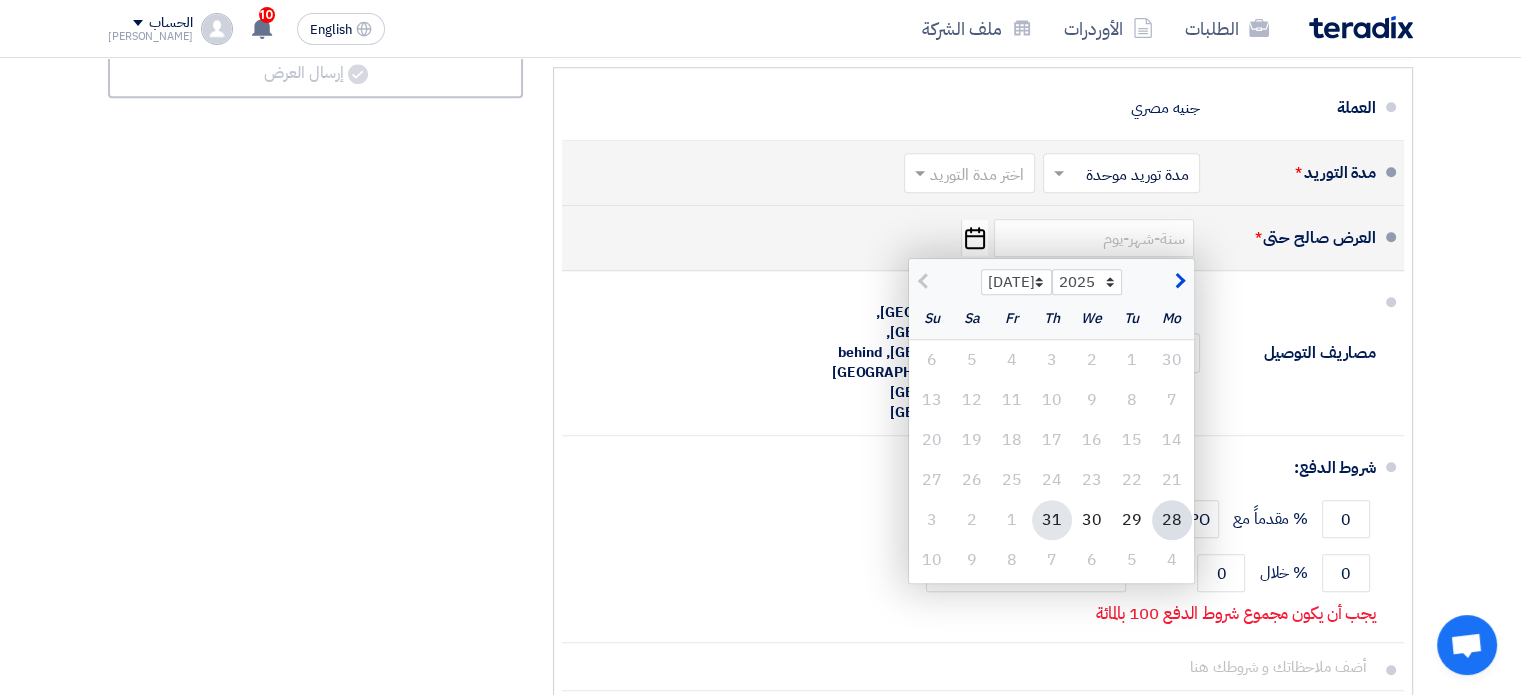 click on "31" 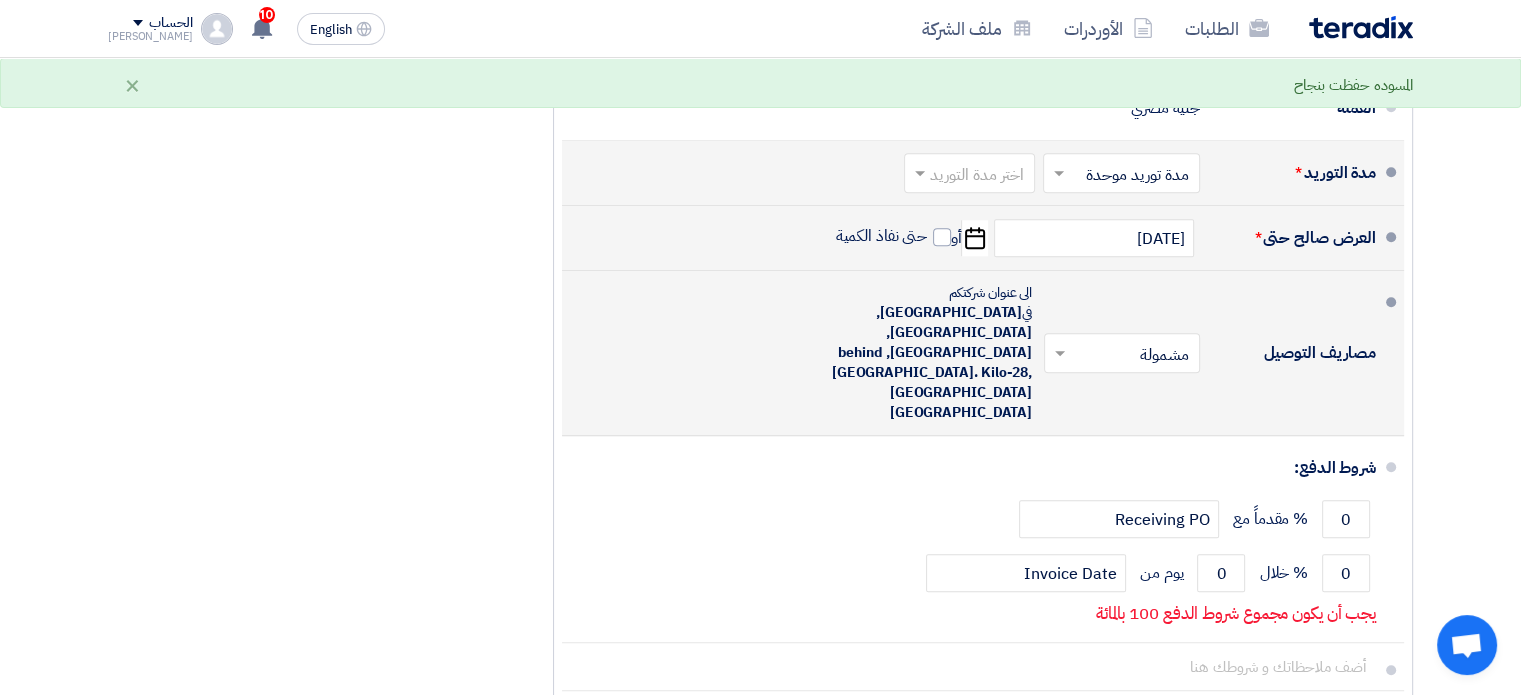 click 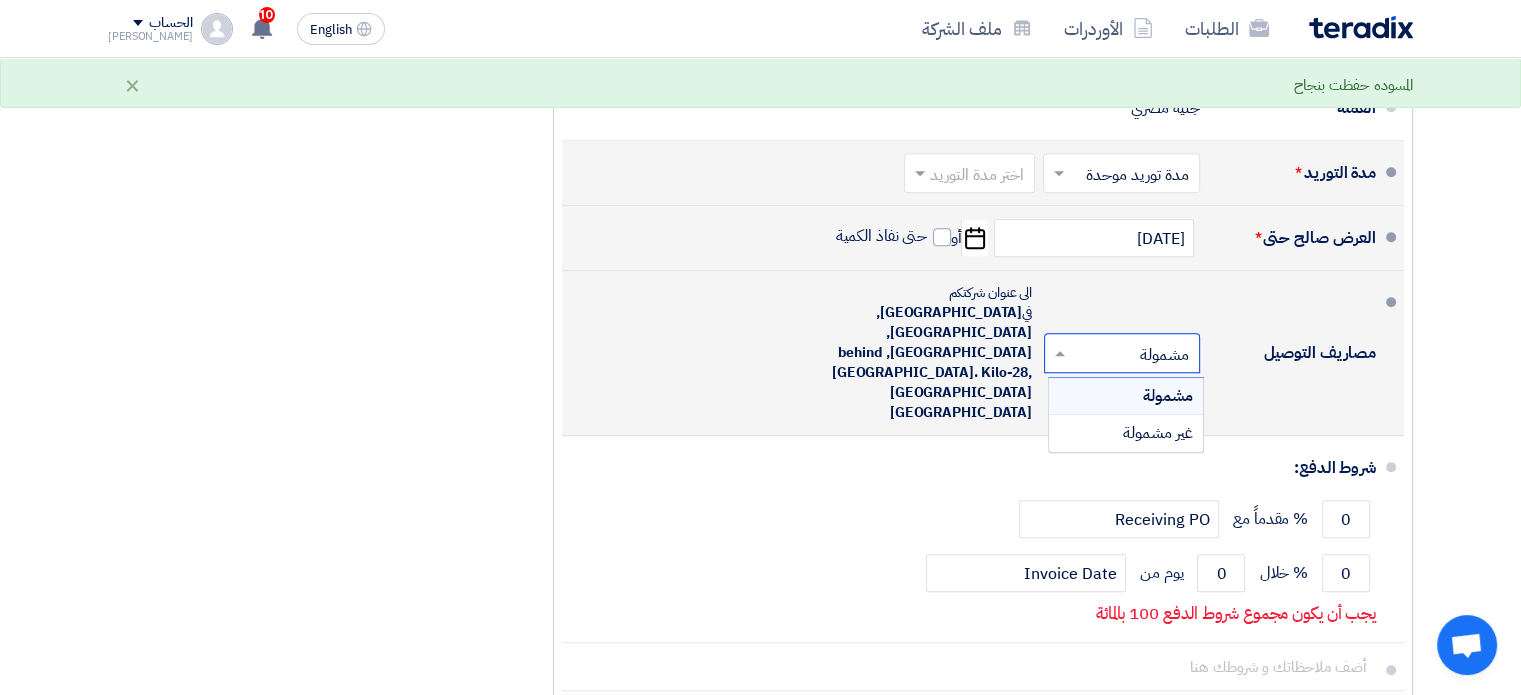 click 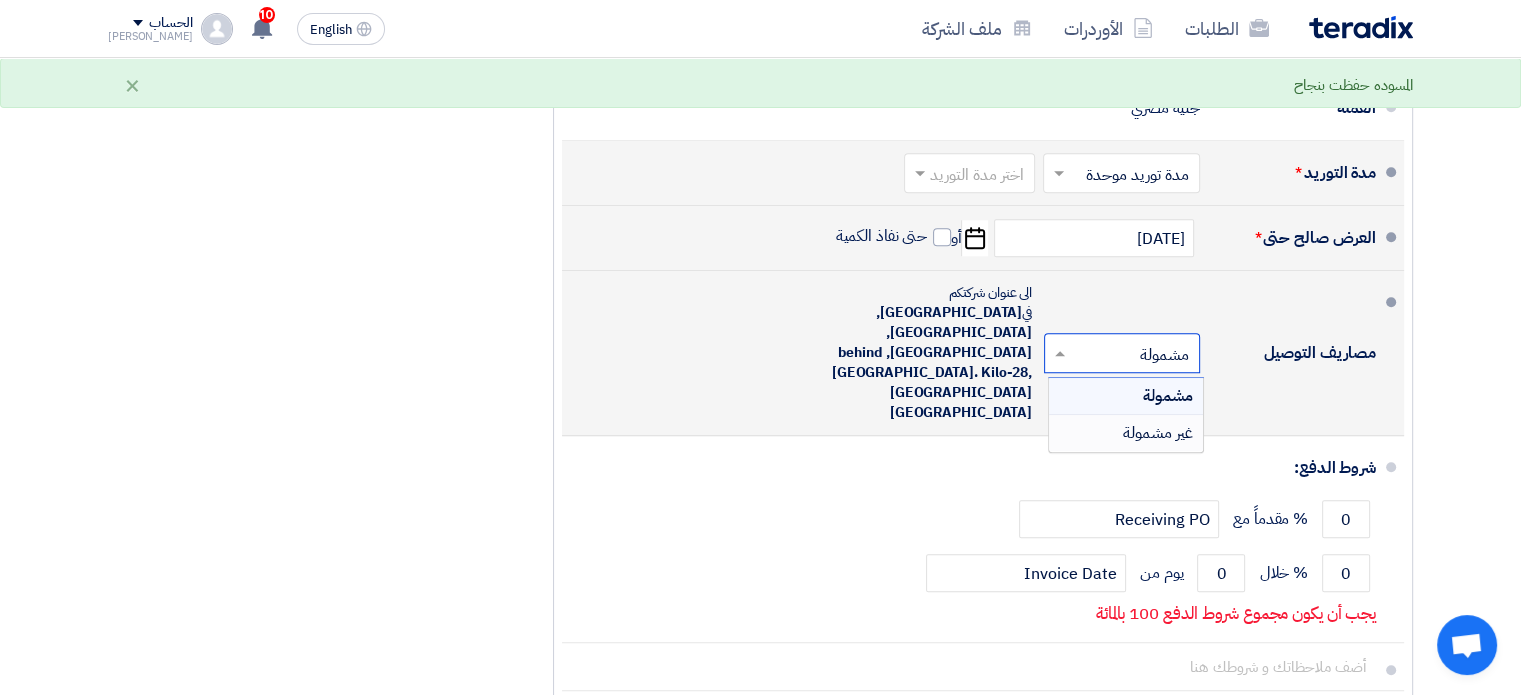 click on "غير مشمولة" at bounding box center (1158, 433) 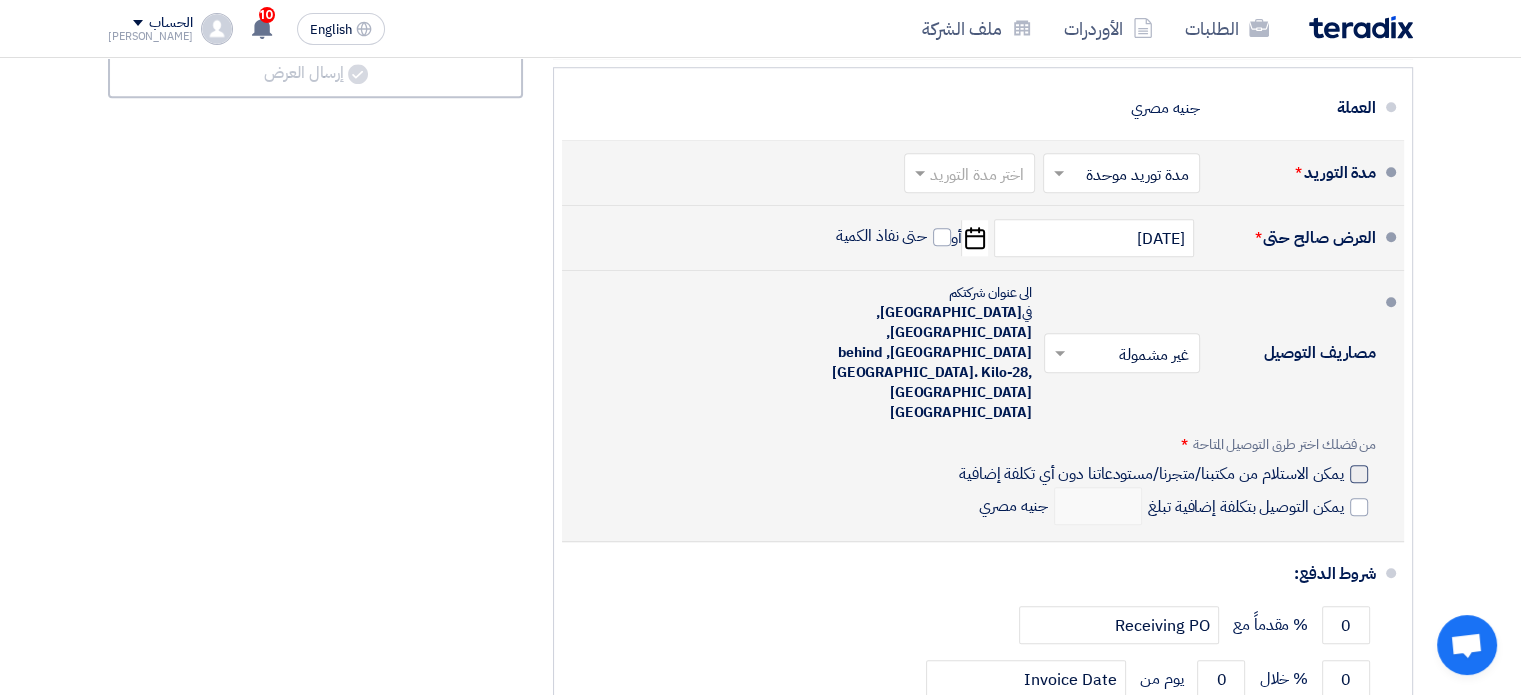 click 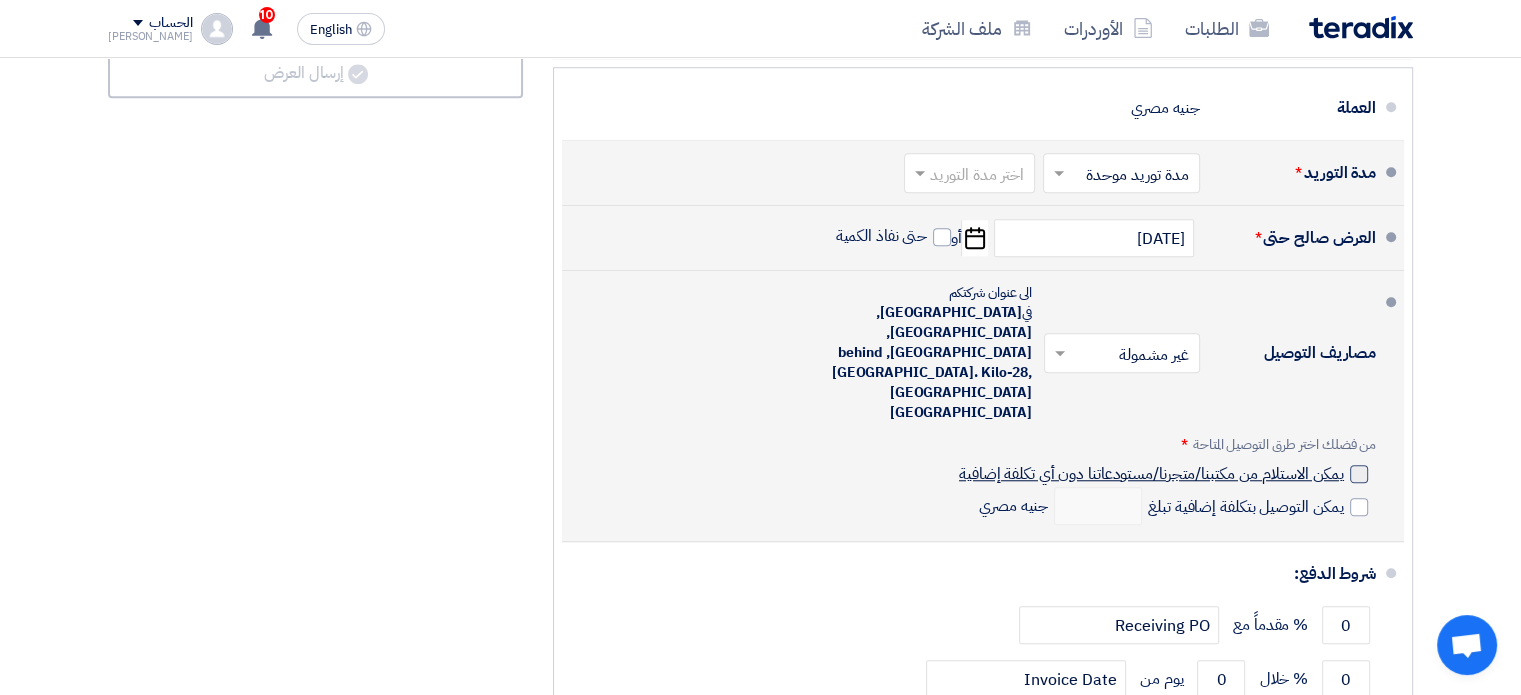 click on "يمكن الاستلام من مكتبنا/متجرنا/مستودعاتنا دون أي تكلفة إضافية" 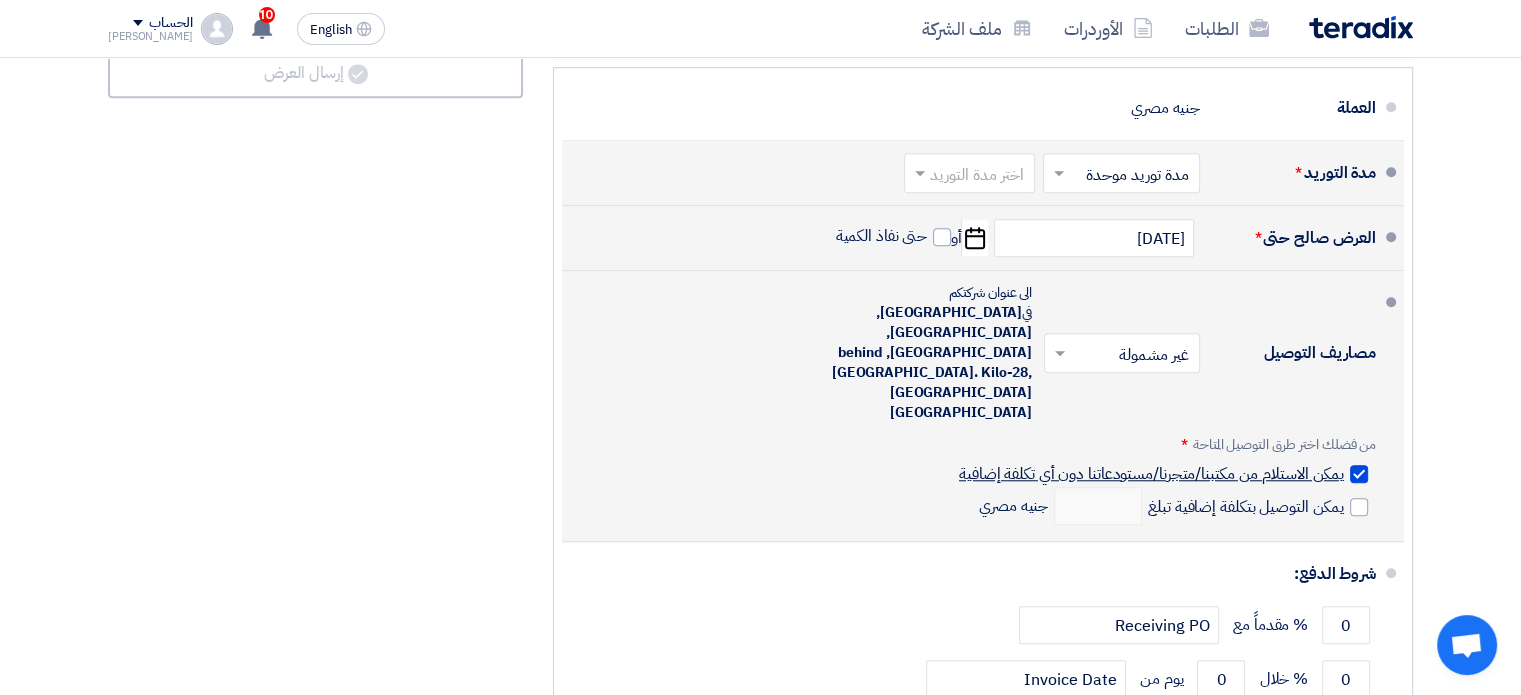 checkbox on "true" 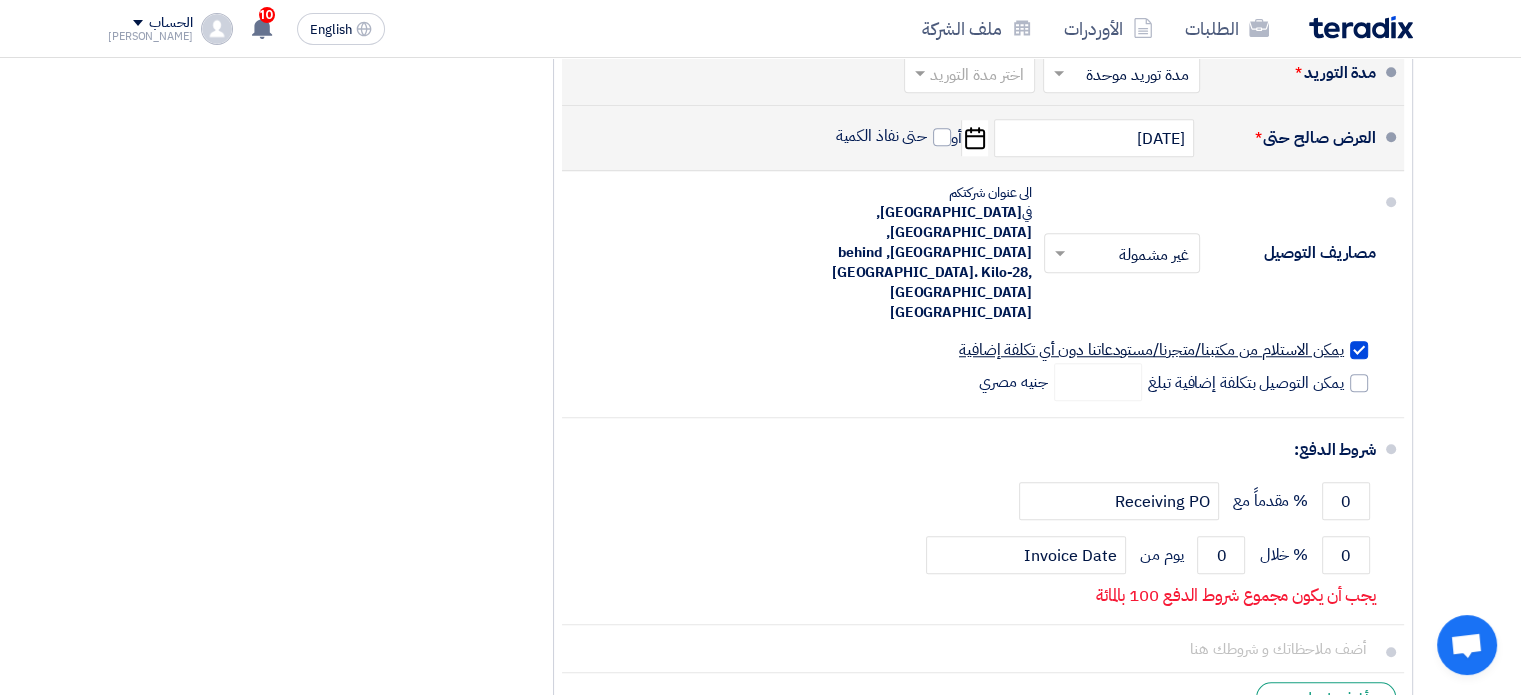 scroll, scrollTop: 1680, scrollLeft: 0, axis: vertical 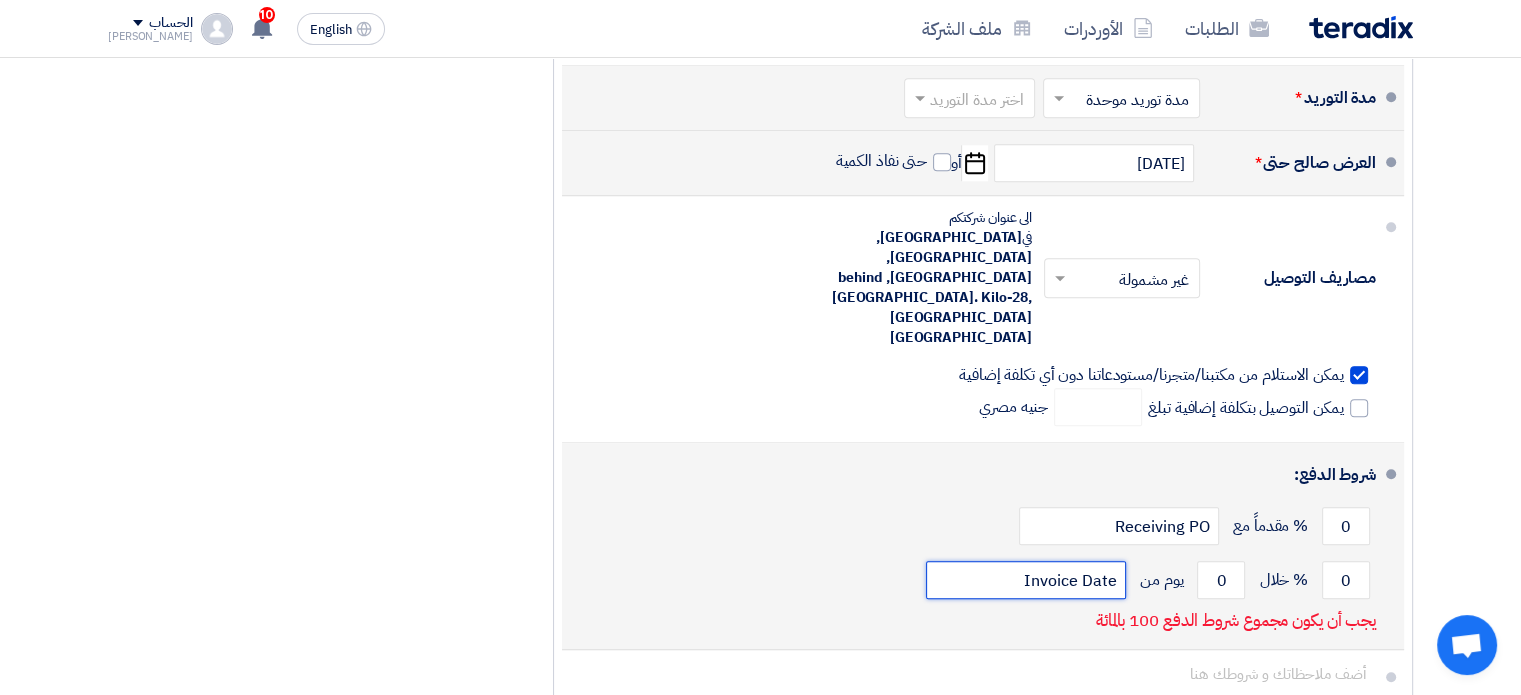 click on "Invoice Date" 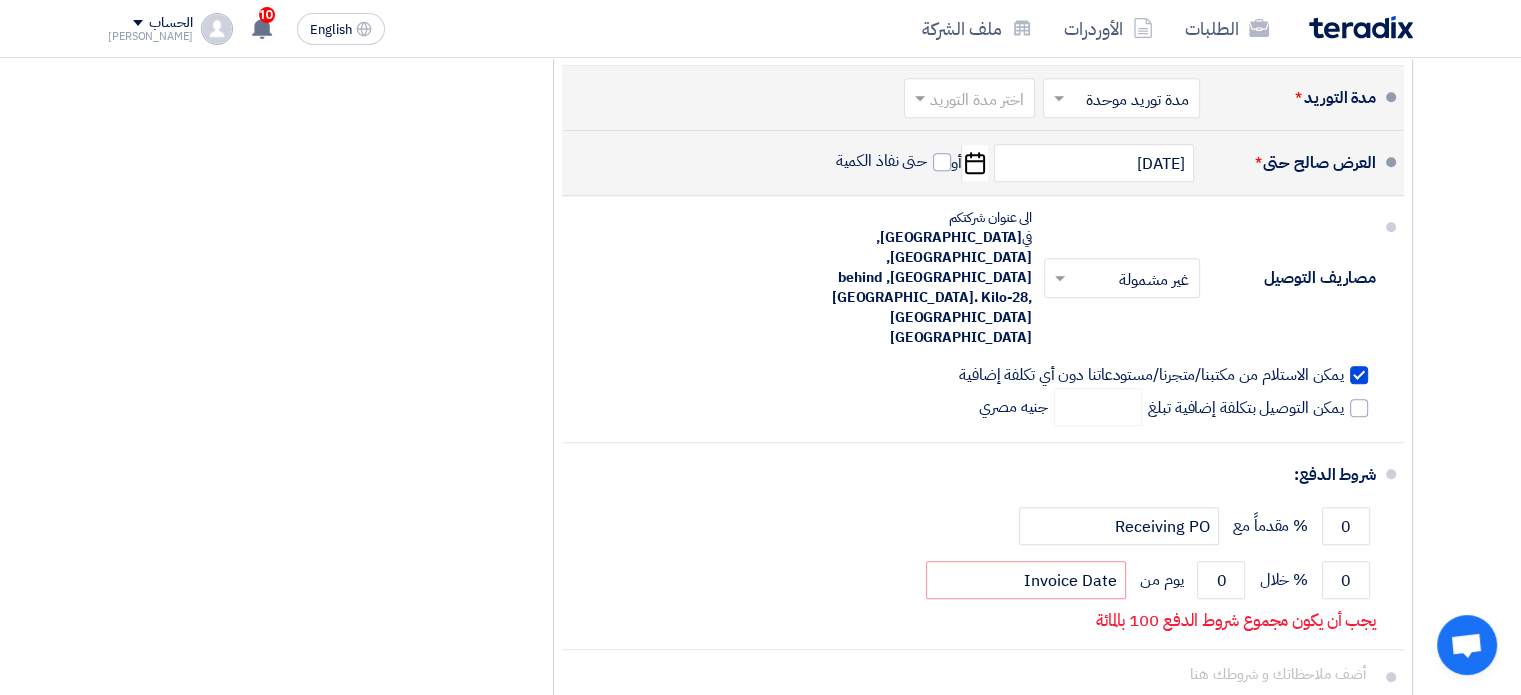 click on "العملة
جنيه مصري
مدة التوريد  *
اختر مدة التوريد
×
مدة توريد موحدة
×" 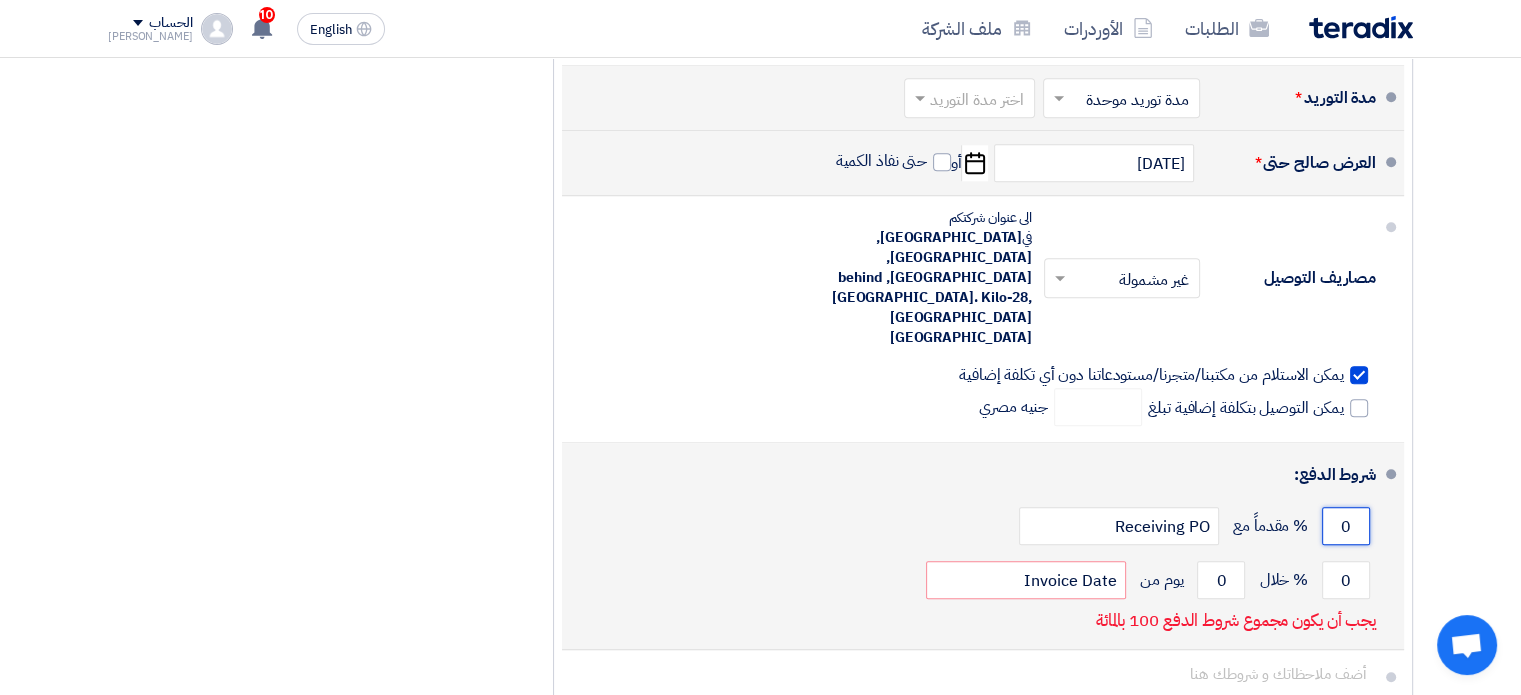 click on "0" 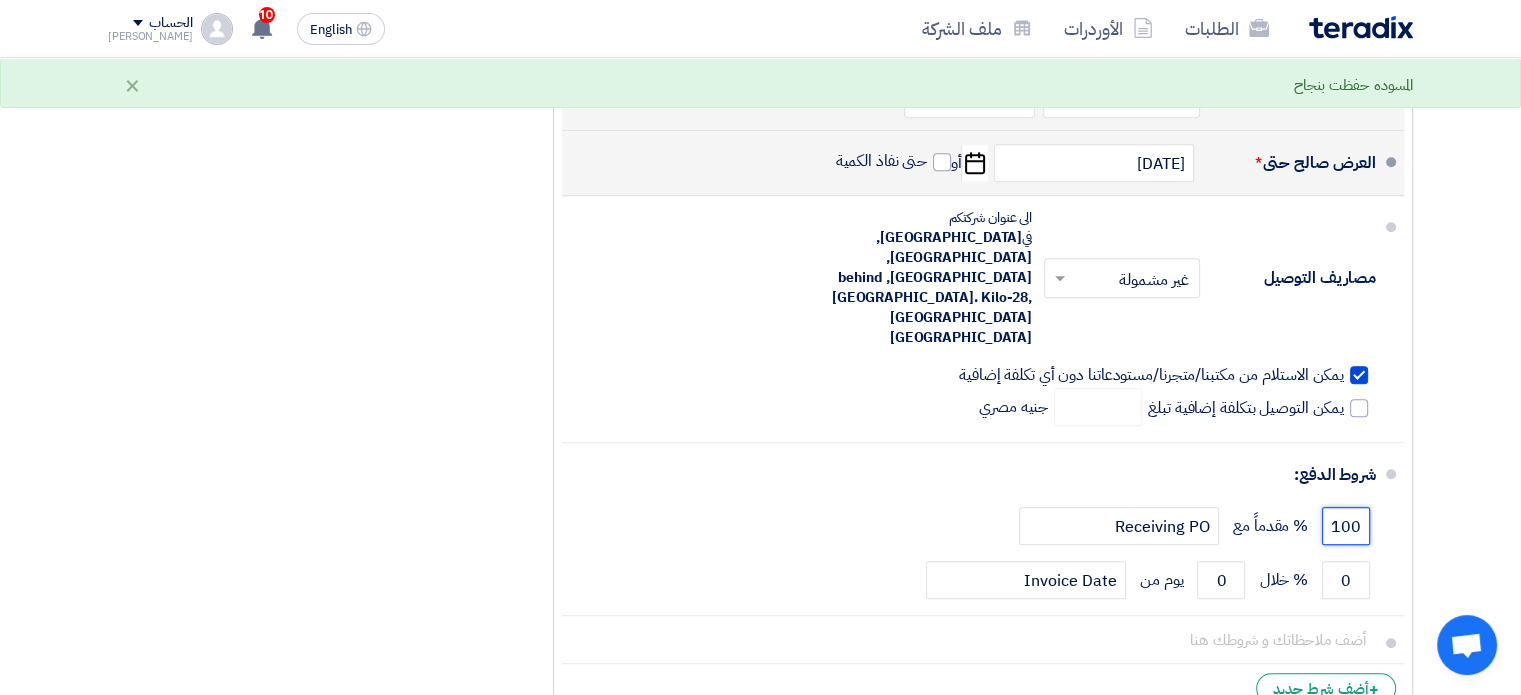 type on "100" 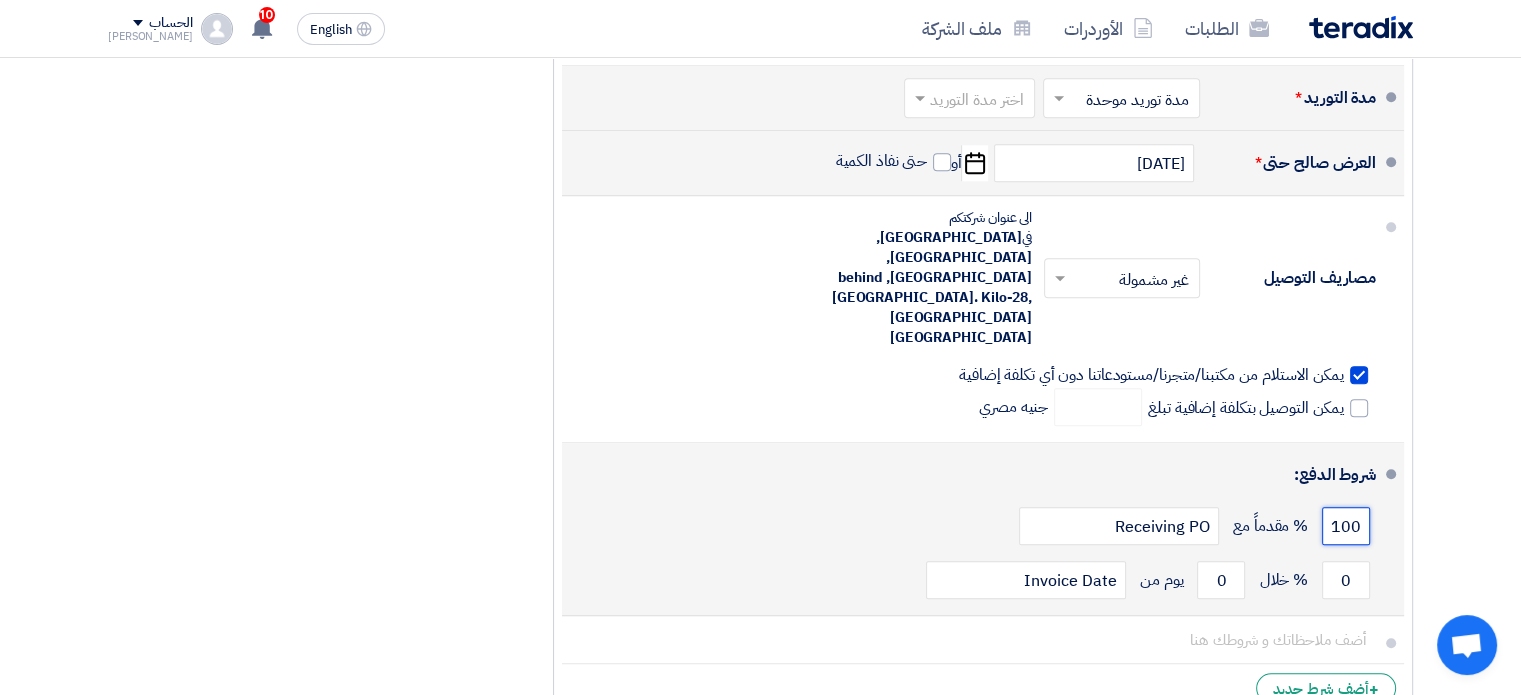 click on "100" 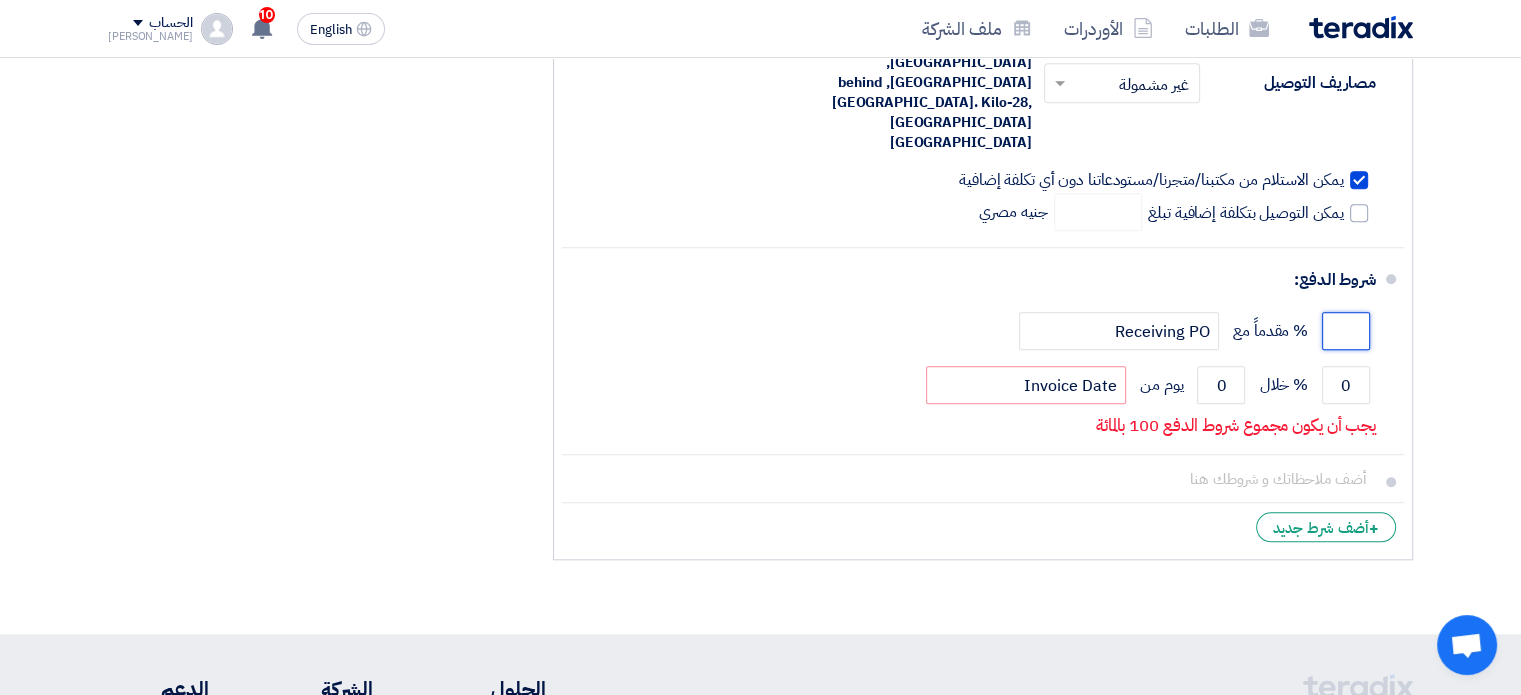 scroll, scrollTop: 0, scrollLeft: 0, axis: both 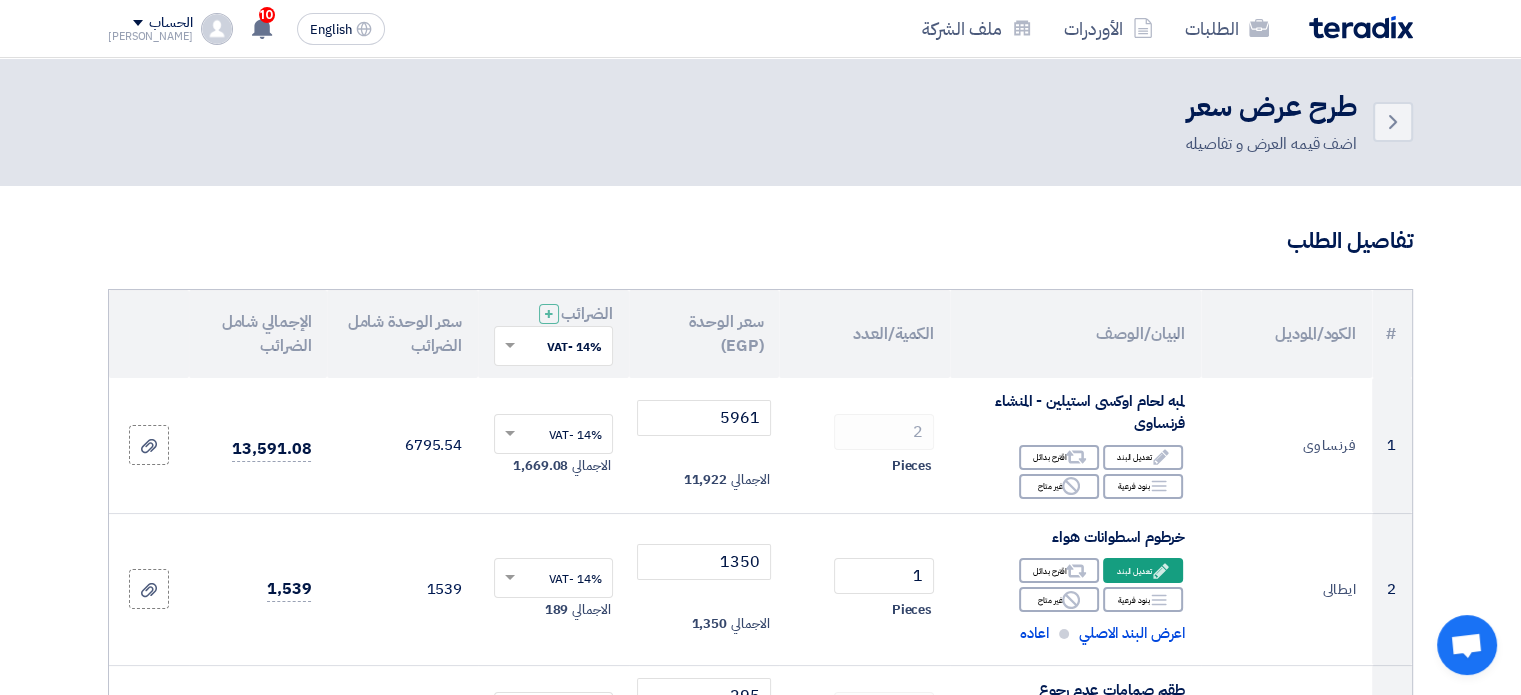 click on "Draft
تعديل المسوده" 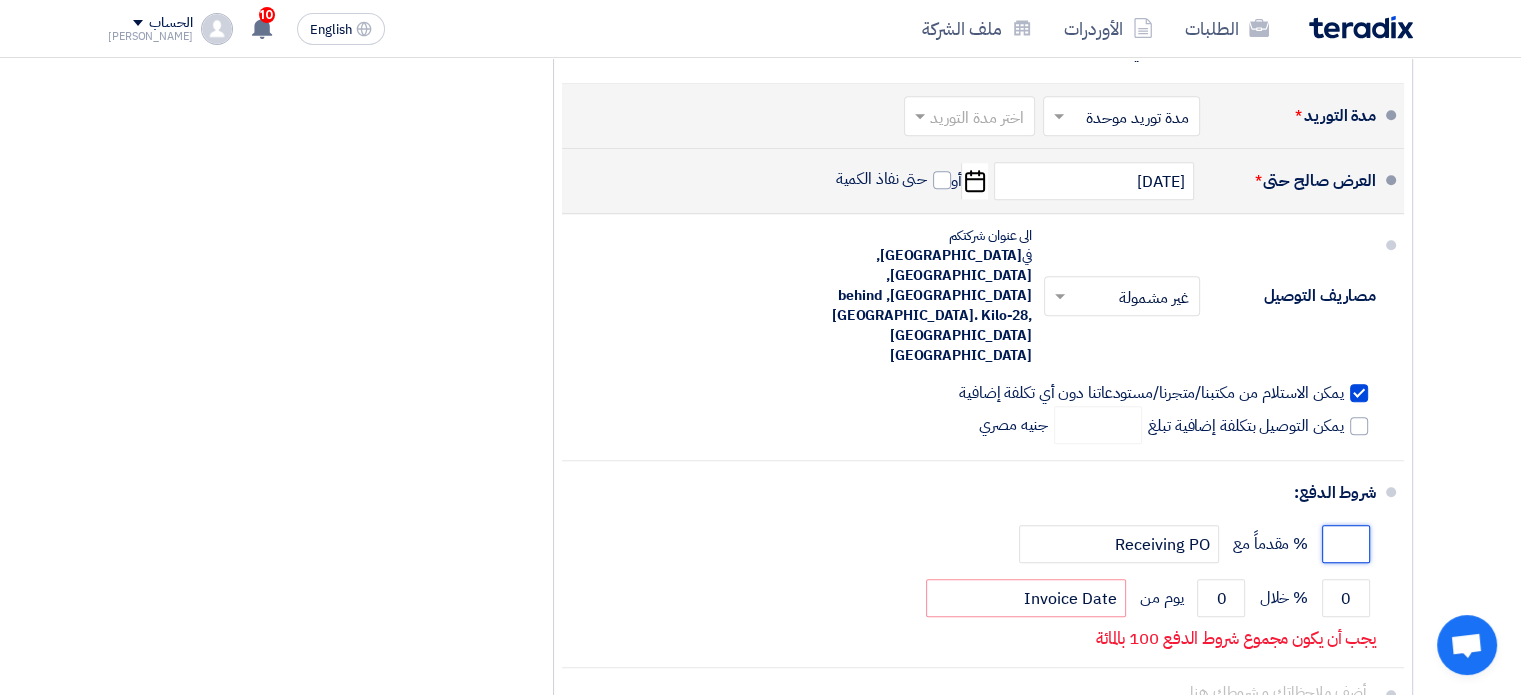 scroll, scrollTop: 1665, scrollLeft: 0, axis: vertical 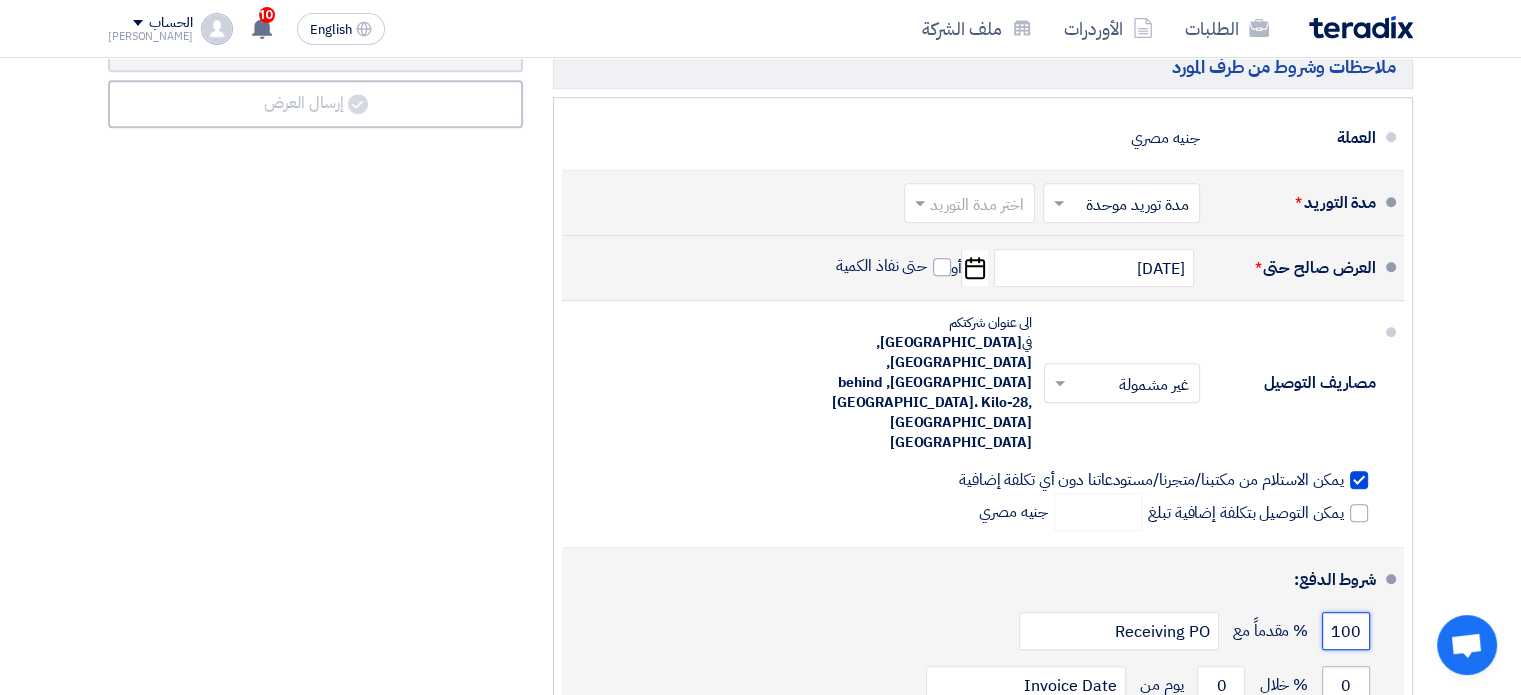 type on "100" 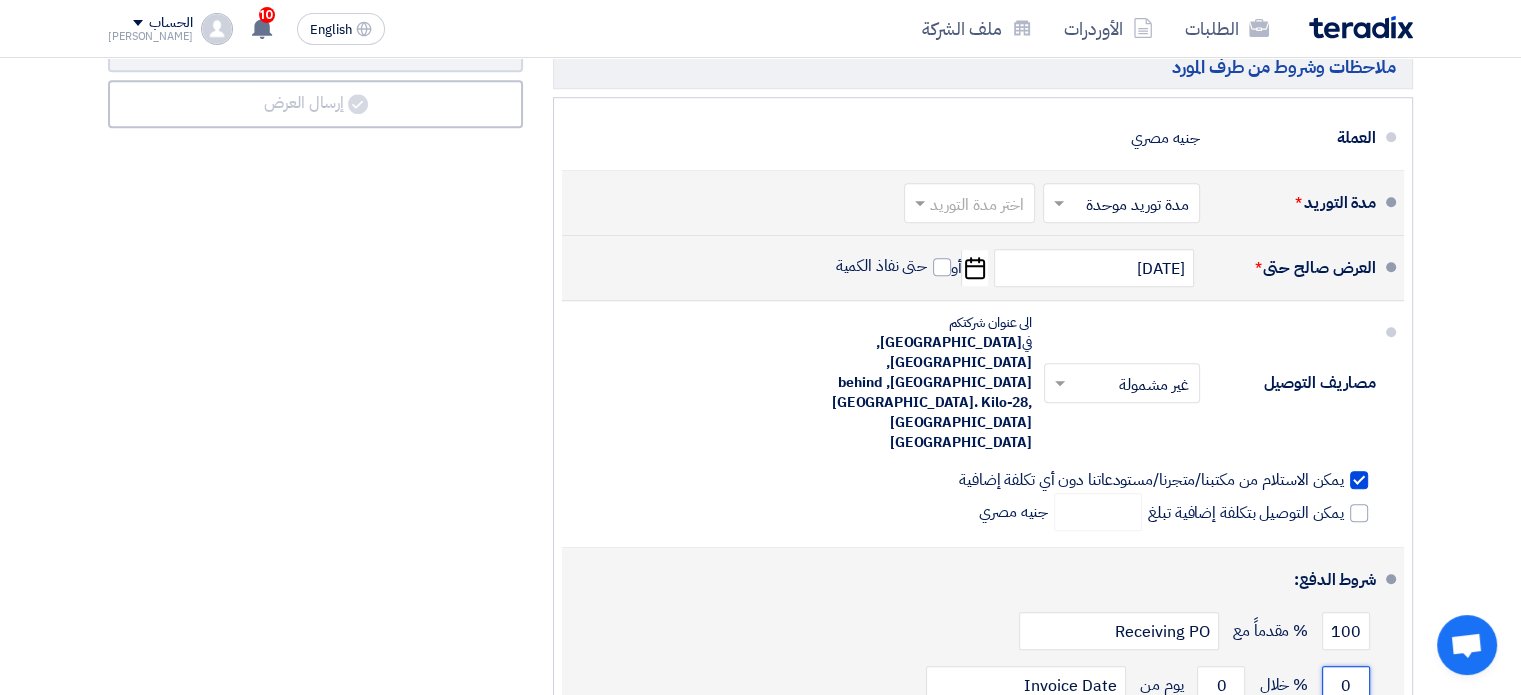 click on "0" 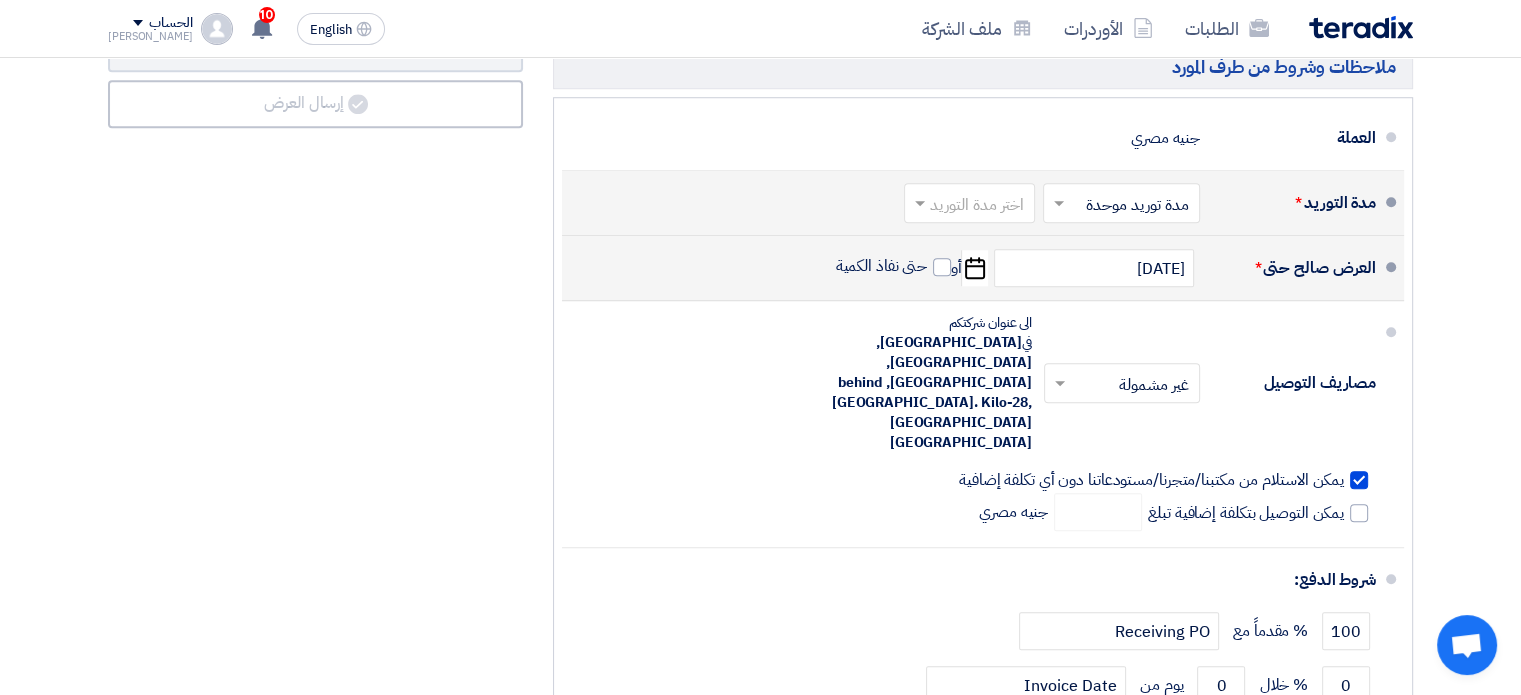click on "Delete" 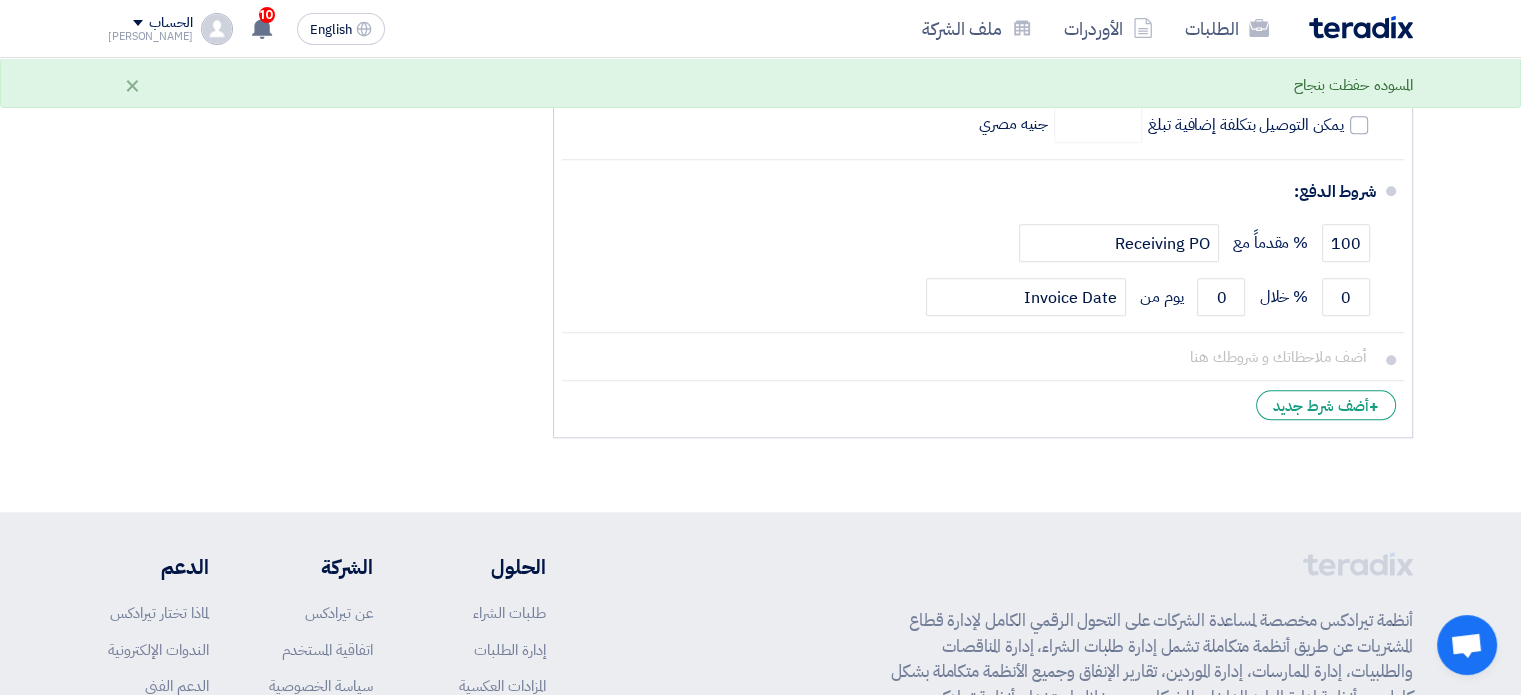scroll, scrollTop: 1941, scrollLeft: 0, axis: vertical 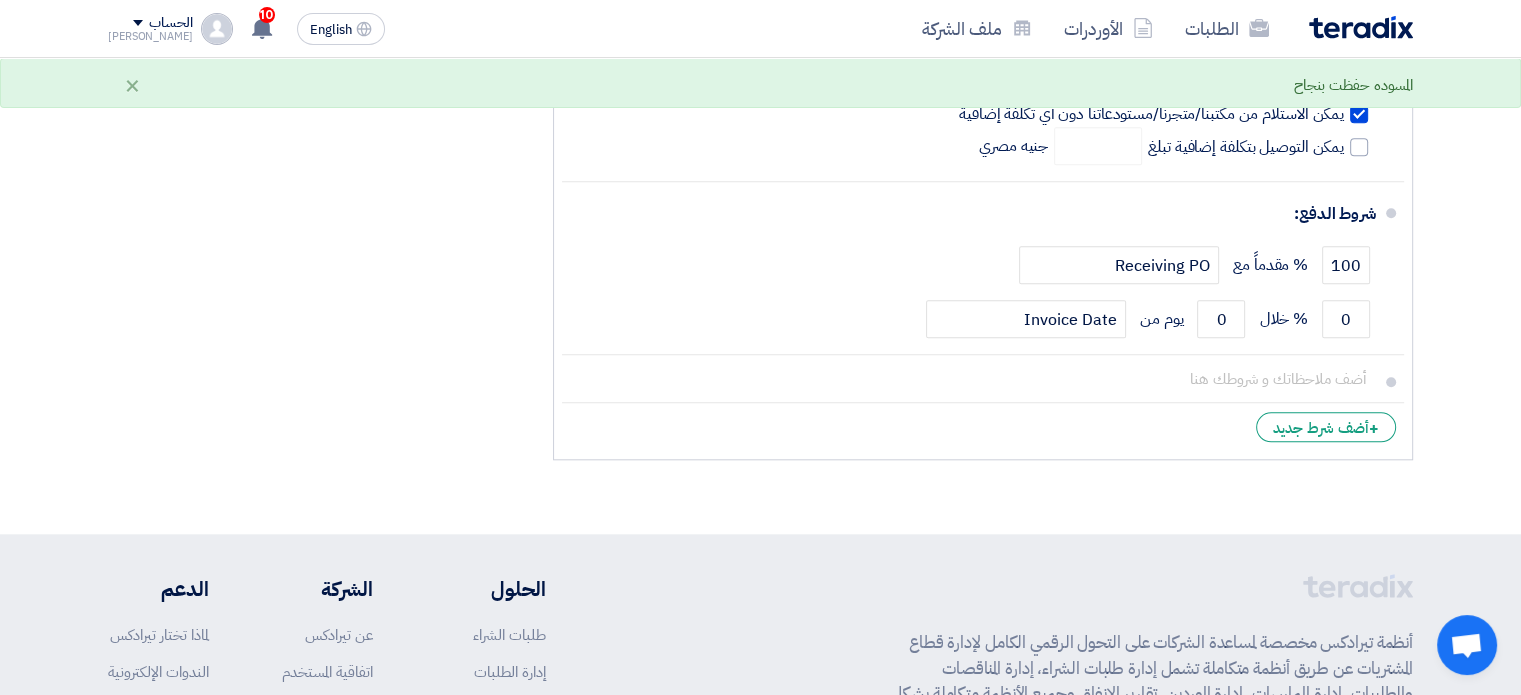 click on "تفاصيل الطلب
#
الكود/الموديل
البيان/الوصف
الكمية/العدد
سعر الوحدة (EGP)
الضرائب
+
'Select taxes...
14% -VAT" 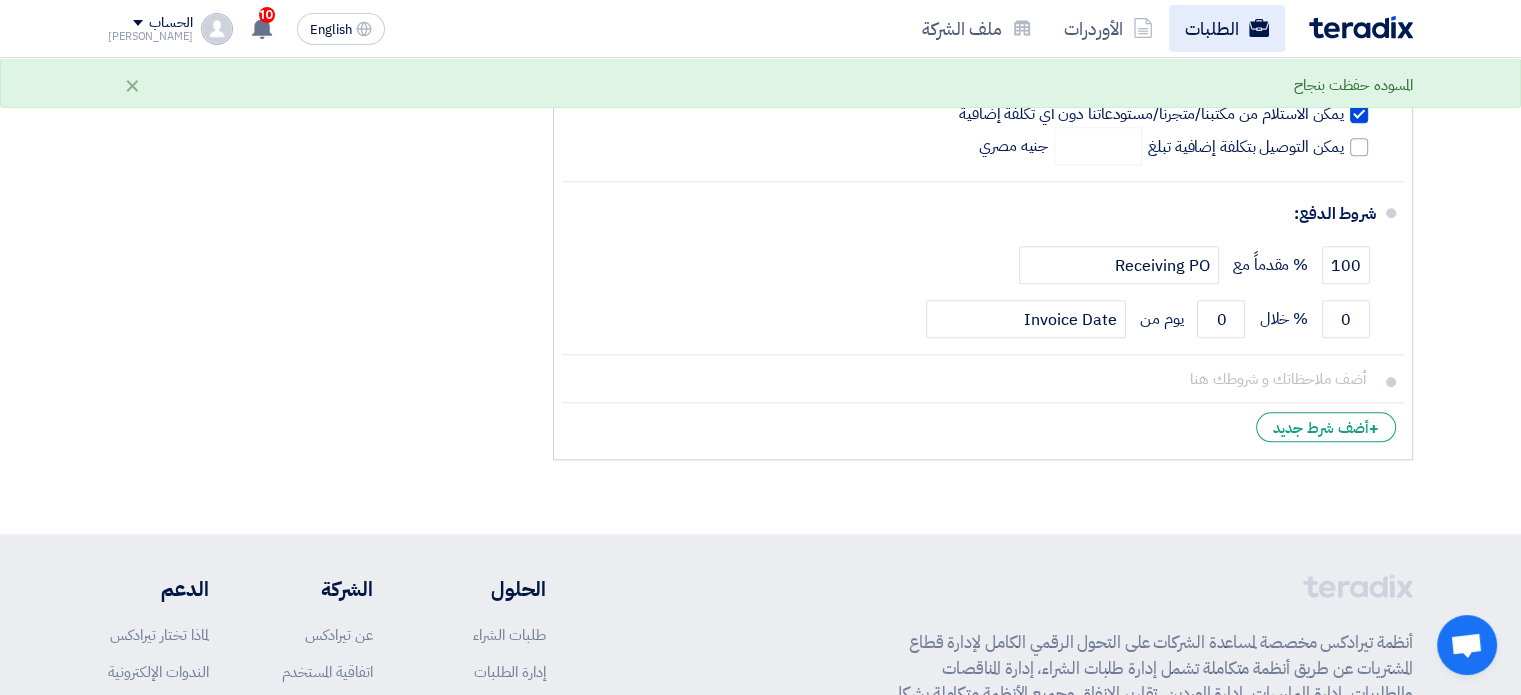 click on "الطلبات" 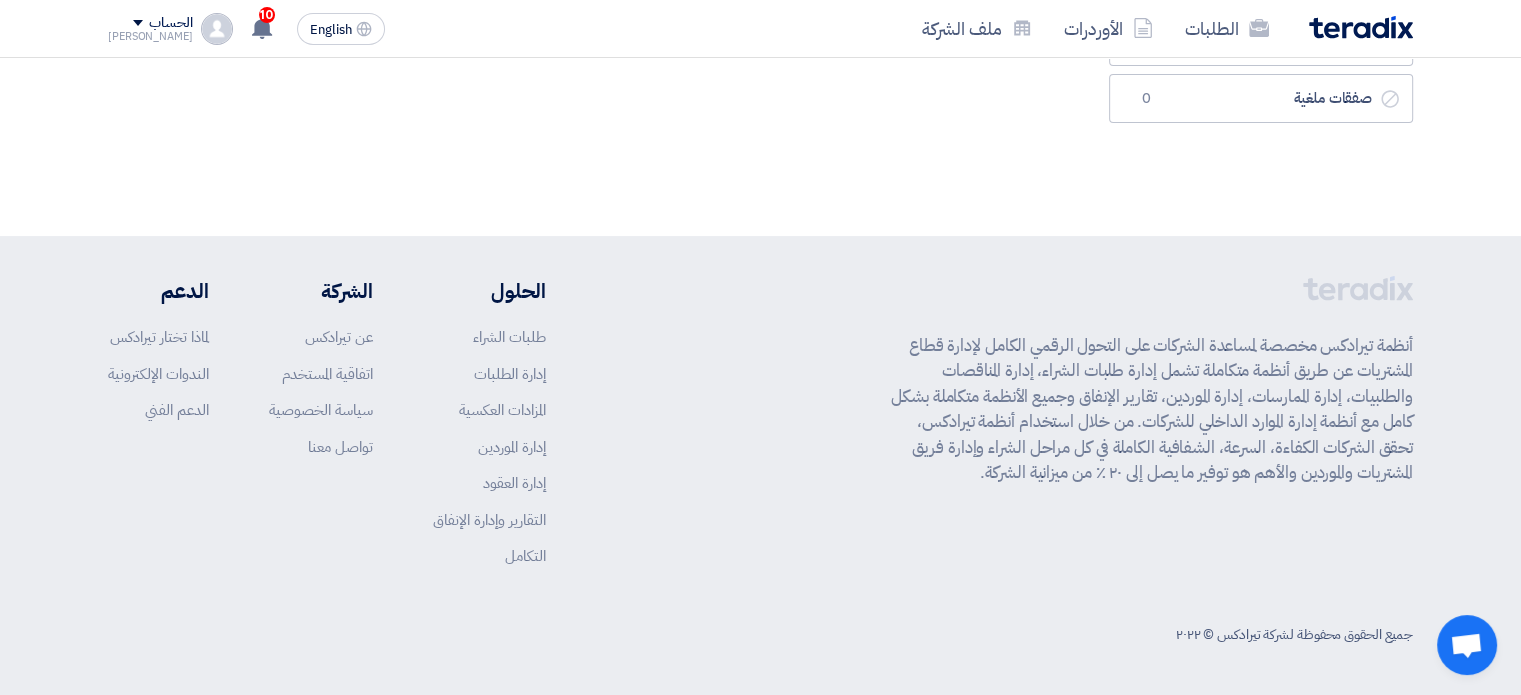 scroll, scrollTop: 0, scrollLeft: 0, axis: both 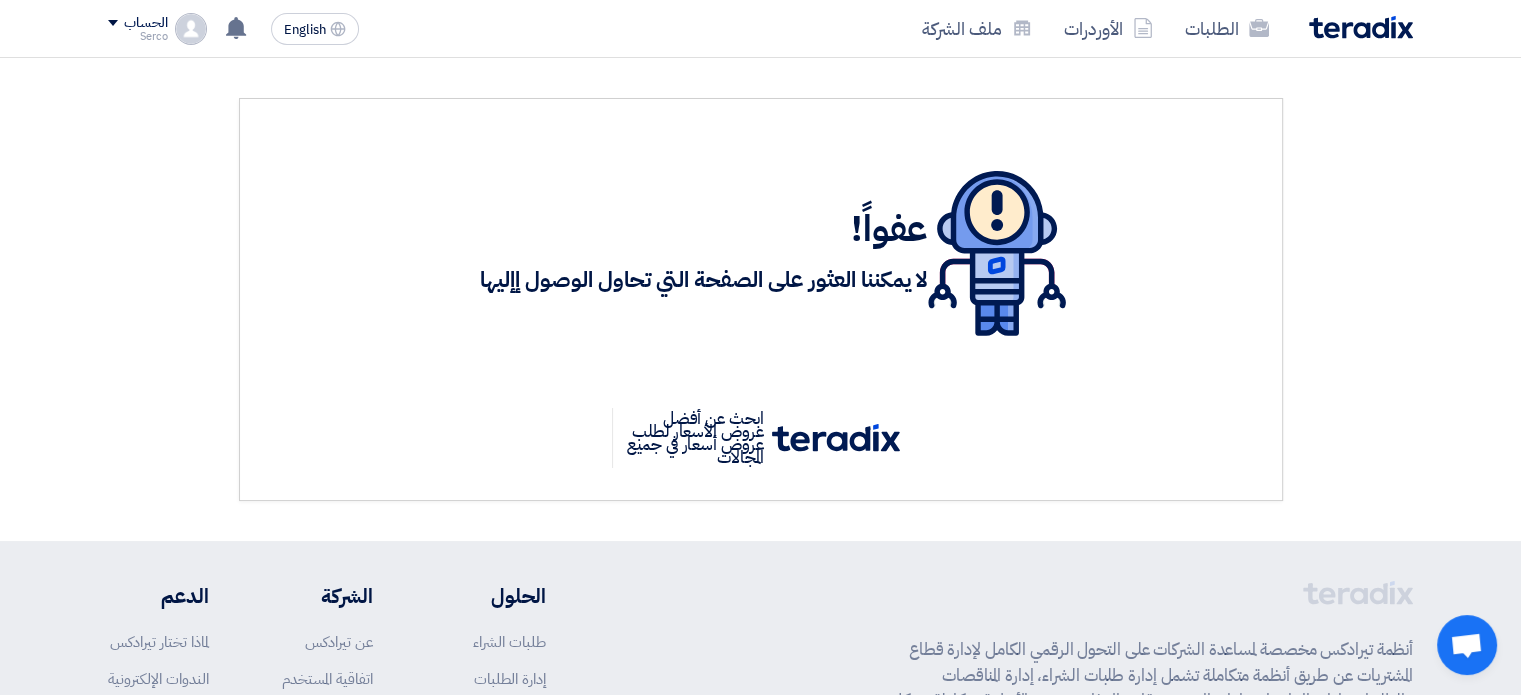 click on "ابحث عن أفضل عروض الأسعار لطلب عروض أسعار في جميع المجالات" 